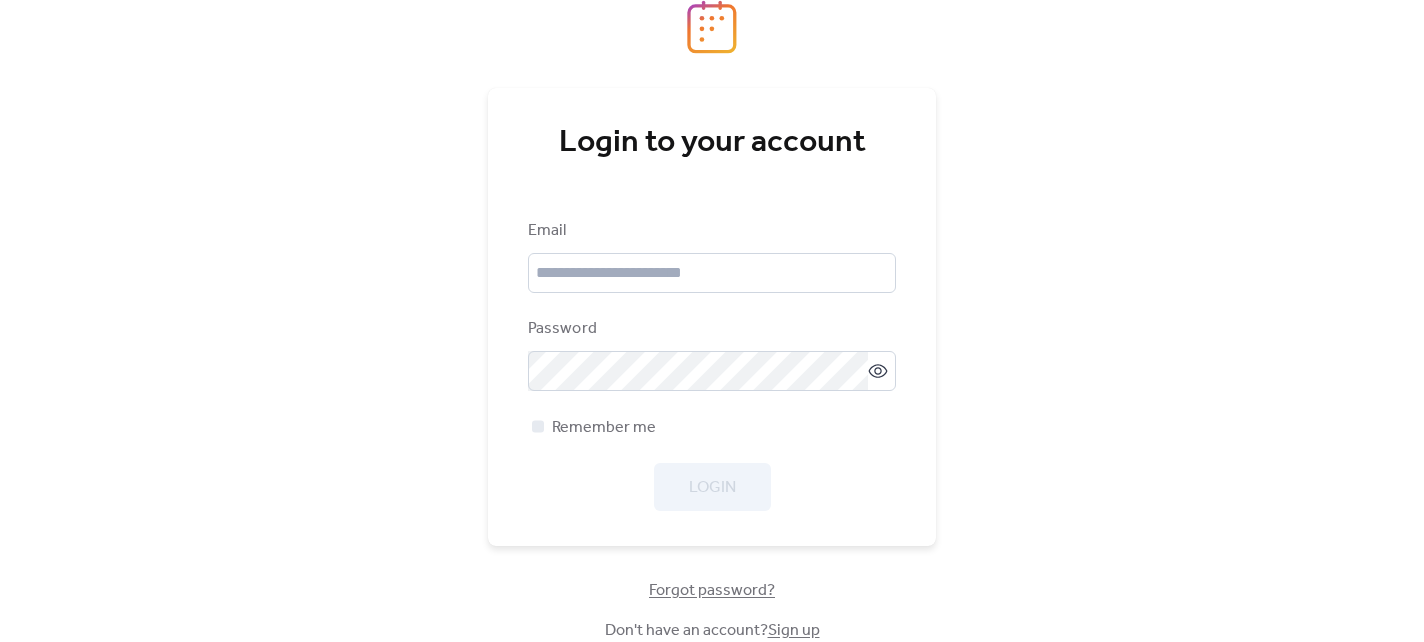 scroll, scrollTop: 0, scrollLeft: 0, axis: both 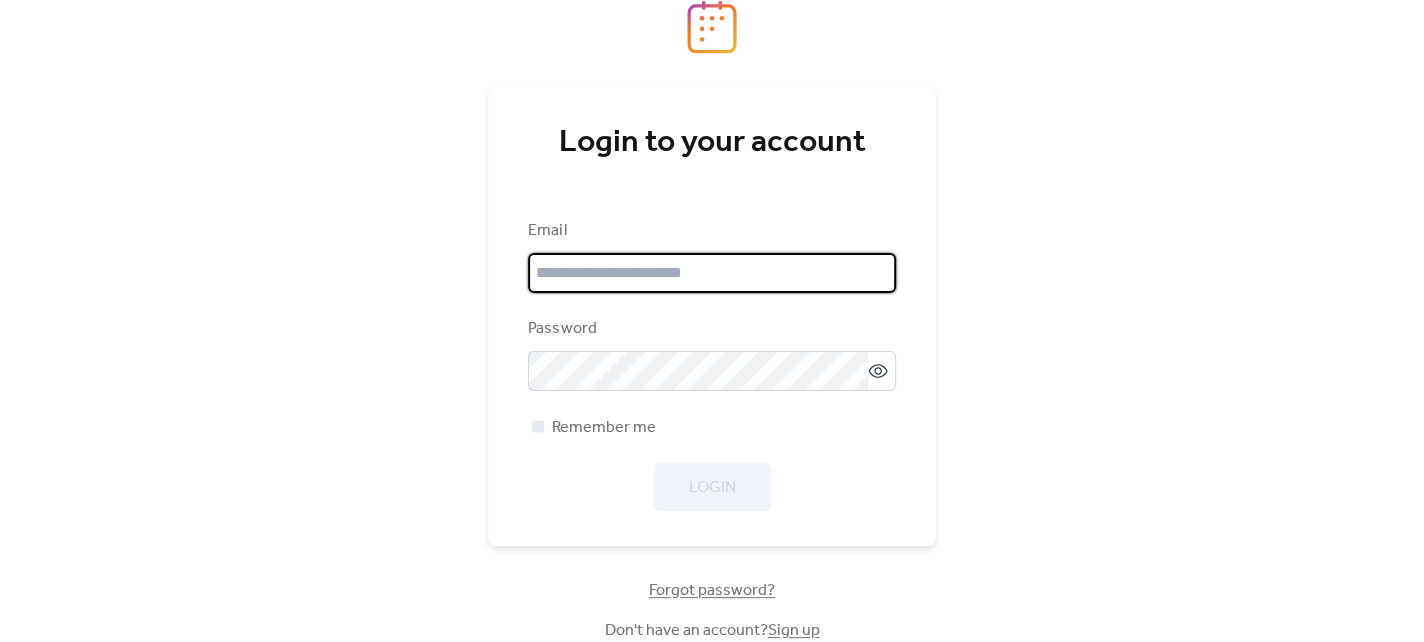 type on "**********" 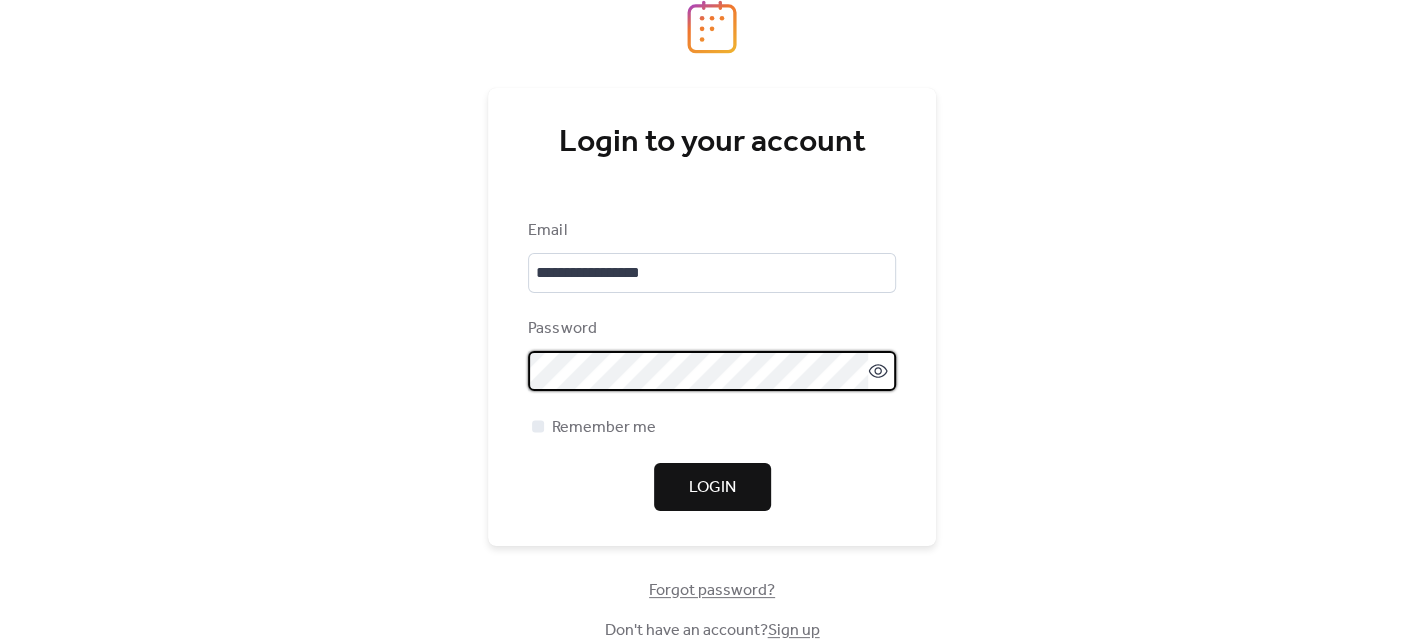 click on "**********" at bounding box center [712, 321] 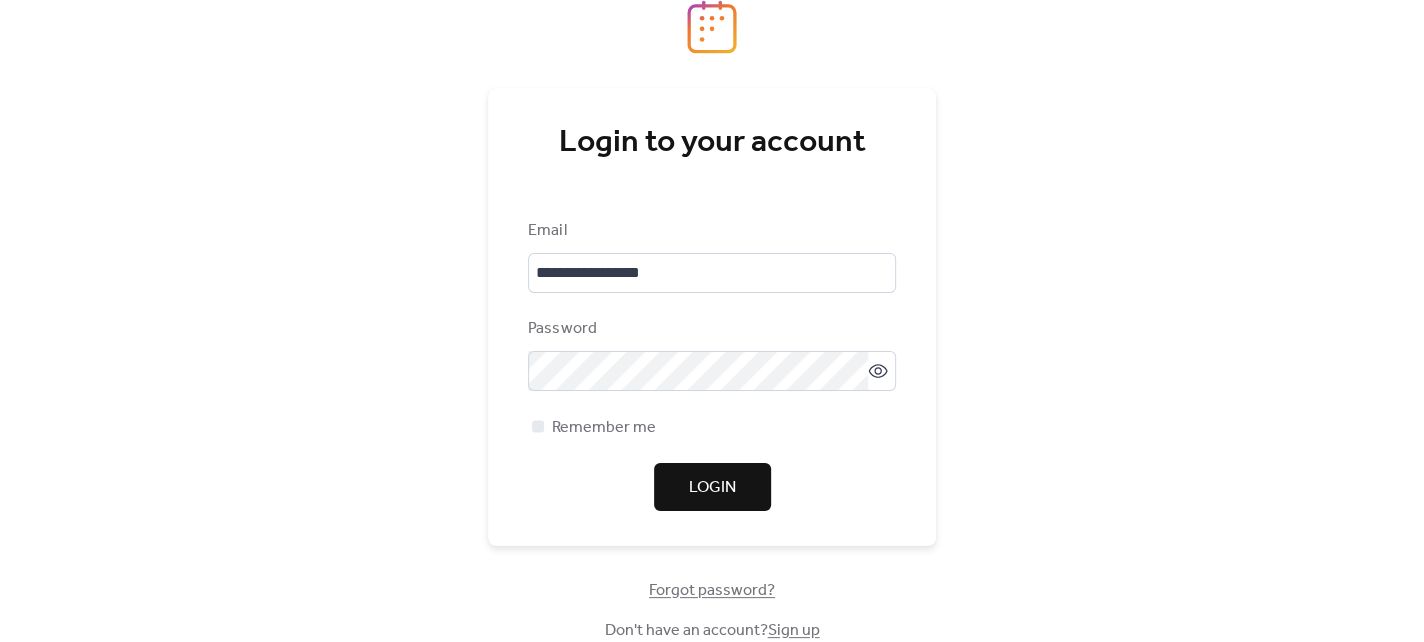 click on "Login" at bounding box center (712, 487) 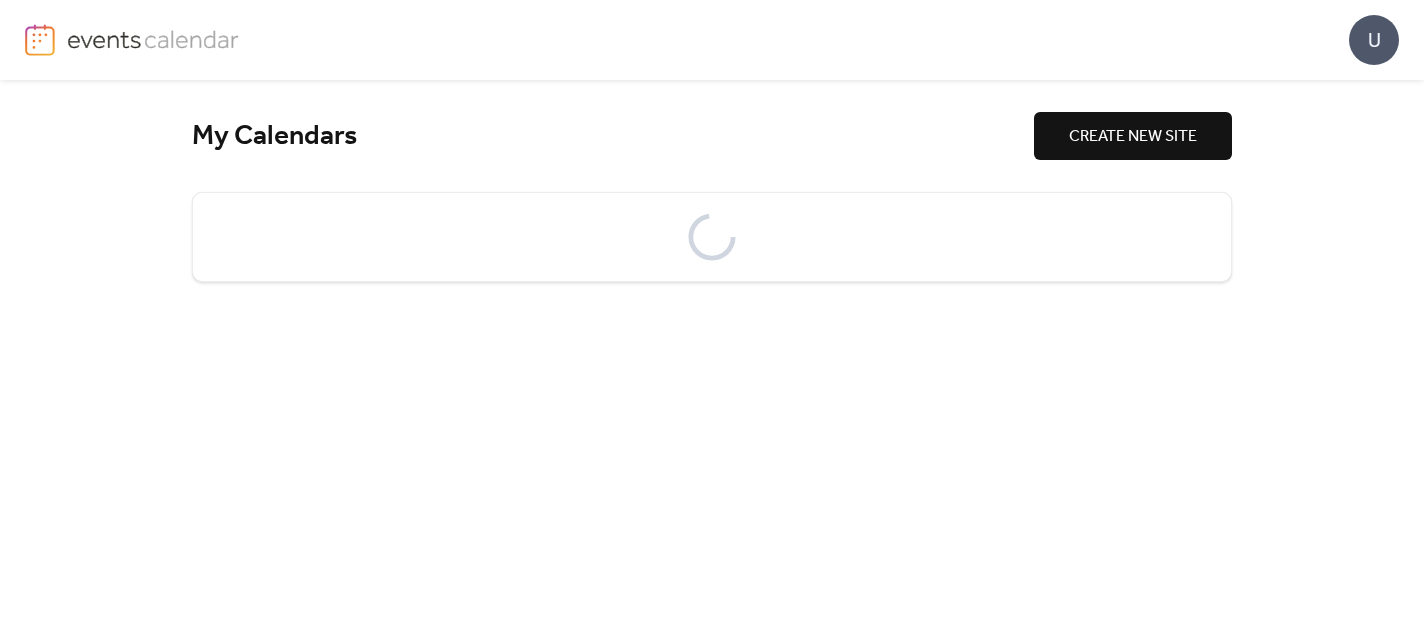 scroll, scrollTop: 0, scrollLeft: 0, axis: both 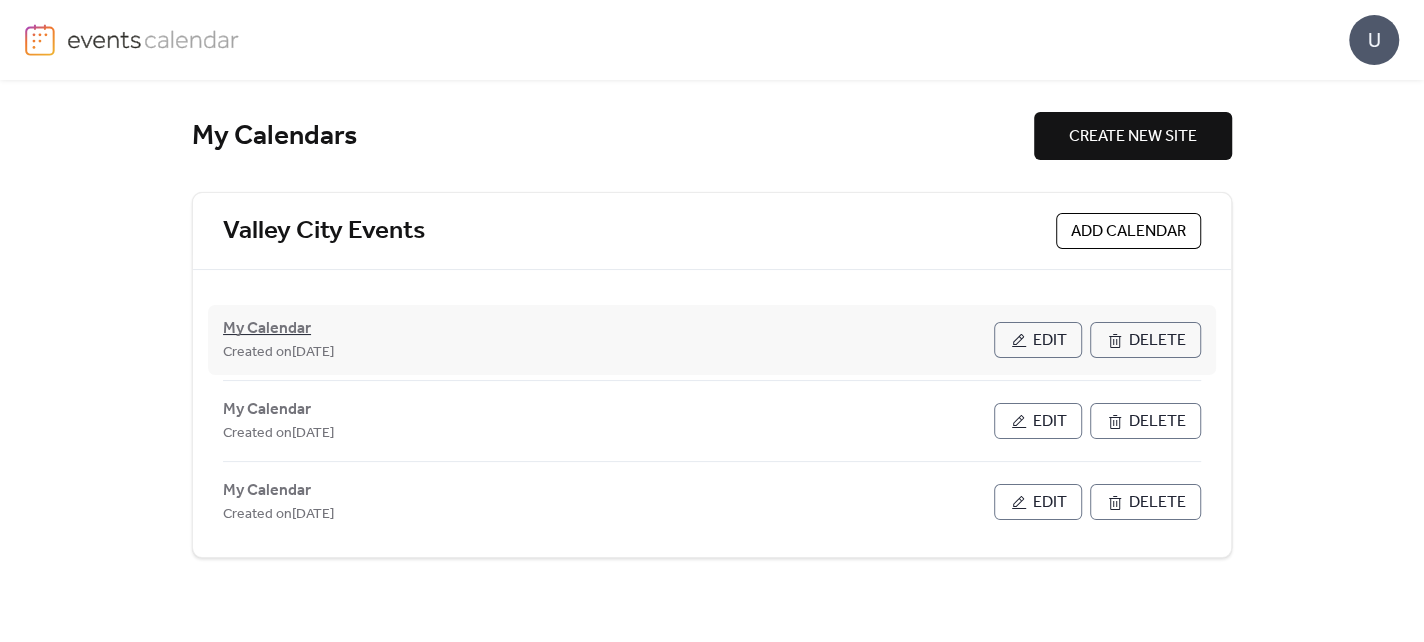 click on "My Calendar" at bounding box center [267, 329] 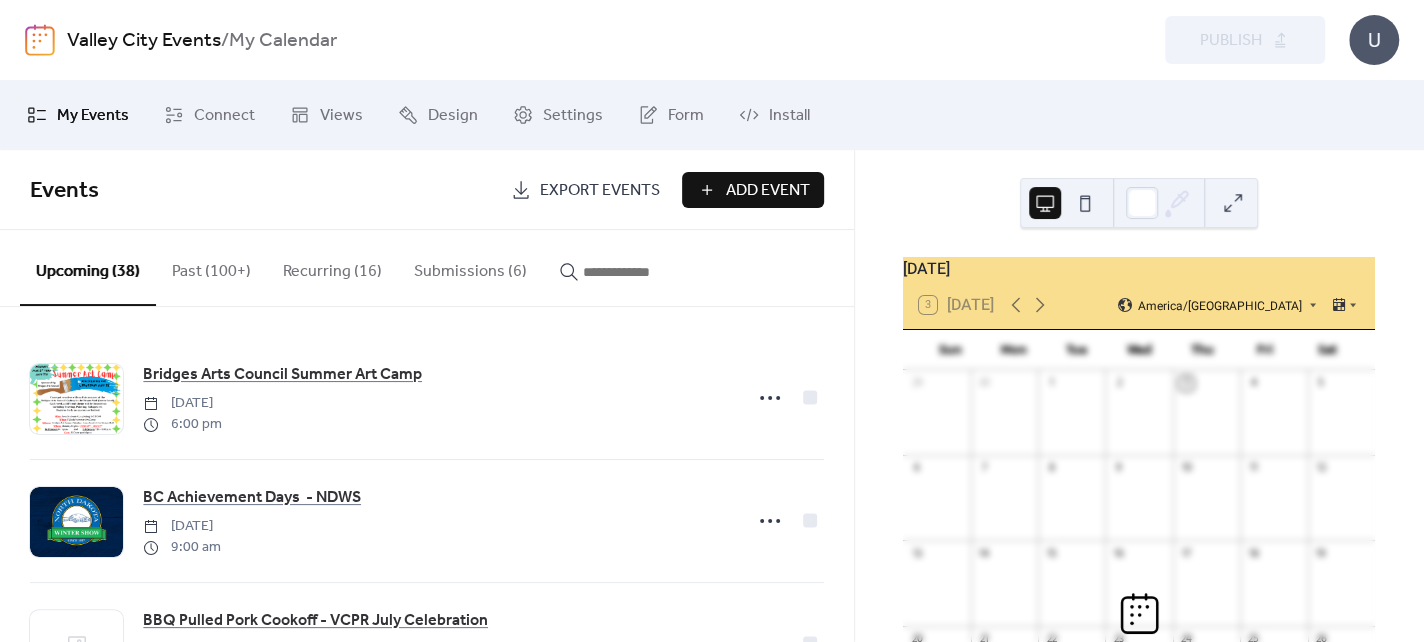 click on "Submissions  (6)" at bounding box center [470, 267] 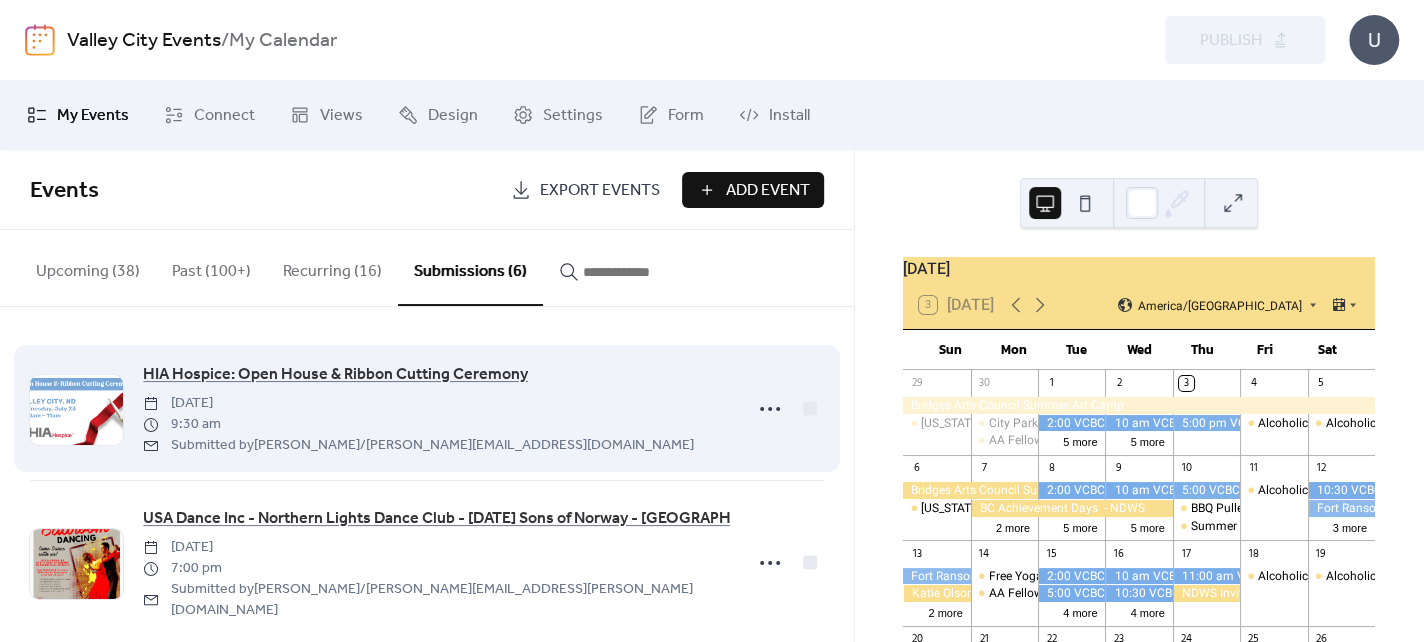 click on "HIA Hospice: Open House & Ribbon Cutting Ceremony [DATE] 9:30 am Submitted by  [PERSON_NAME]  /  [PERSON_NAME][EMAIL_ADDRESS][DOMAIN_NAME]" at bounding box center (436, 408) 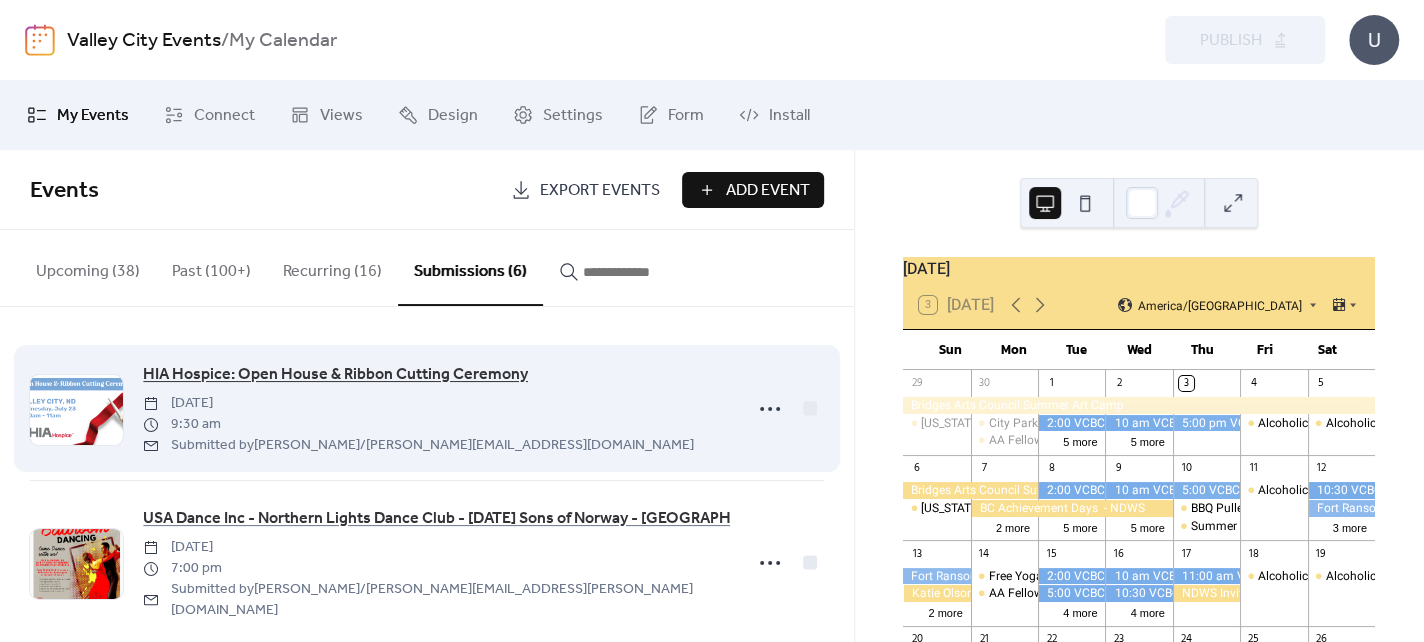 click on "HIA Hospice: Open House & Ribbon Cutting Ceremony" at bounding box center (335, 375) 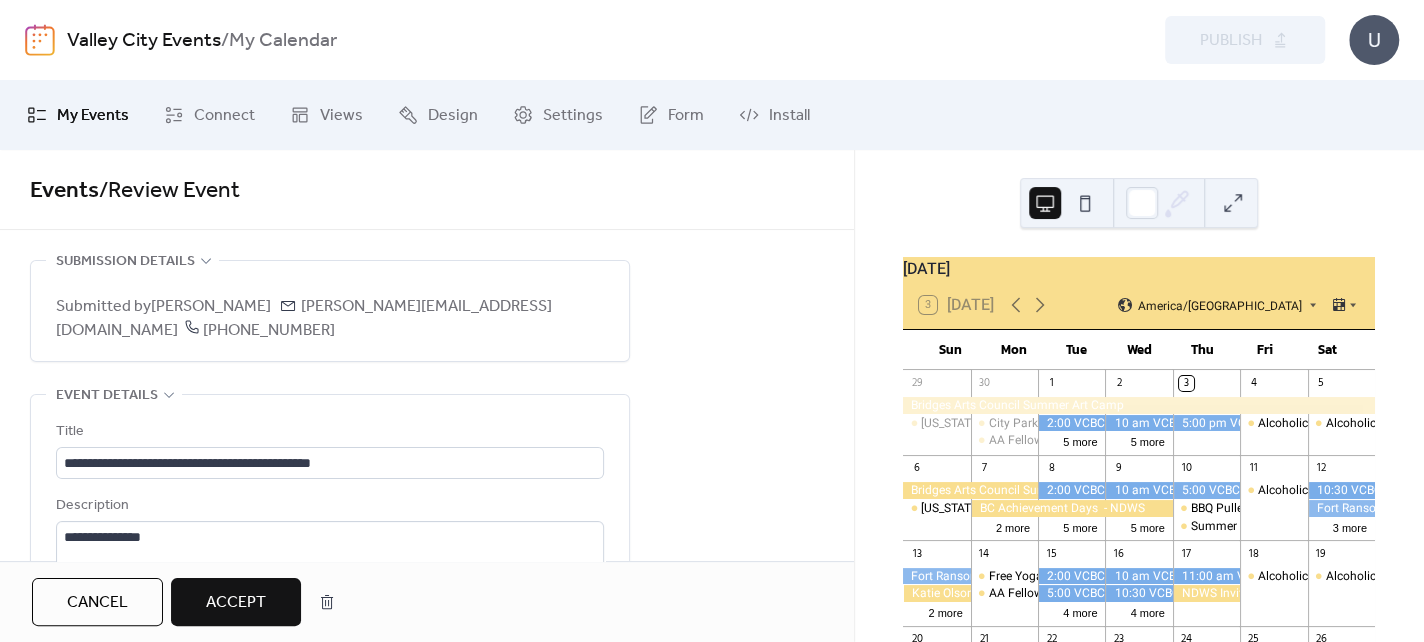 click on "Accept" at bounding box center (236, 603) 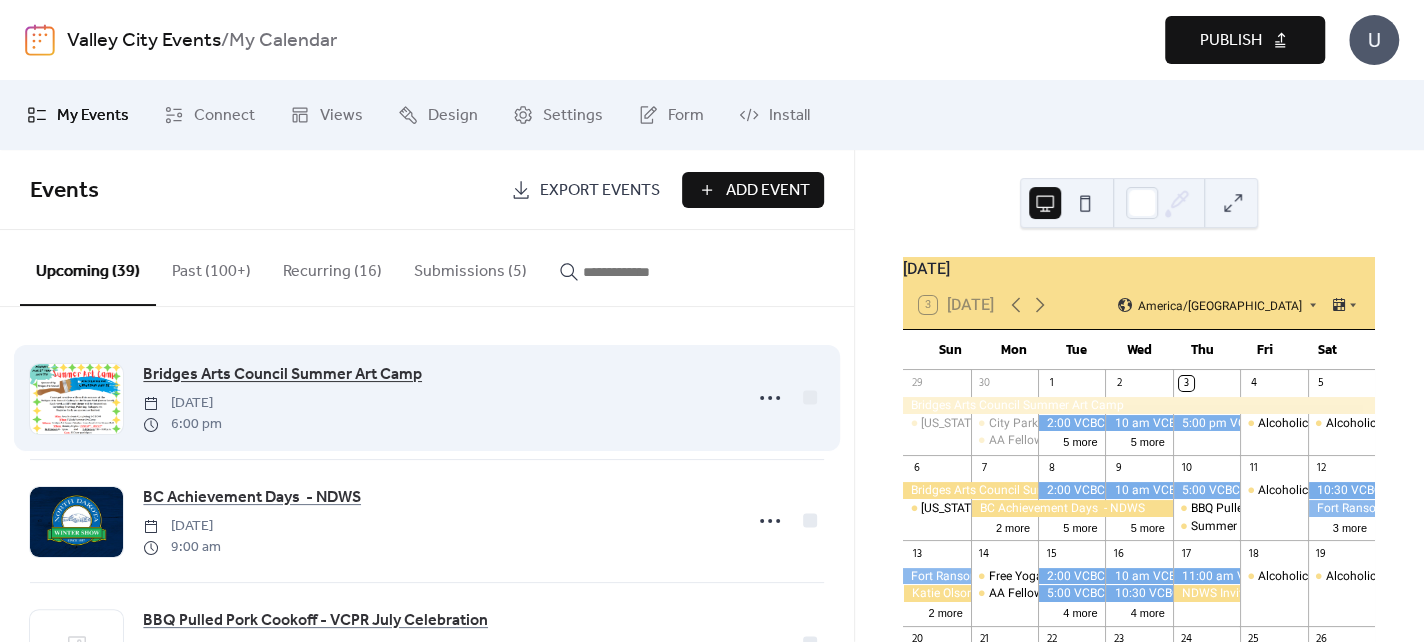 click on "Bridges Arts Council Summer Art Camp" at bounding box center [282, 375] 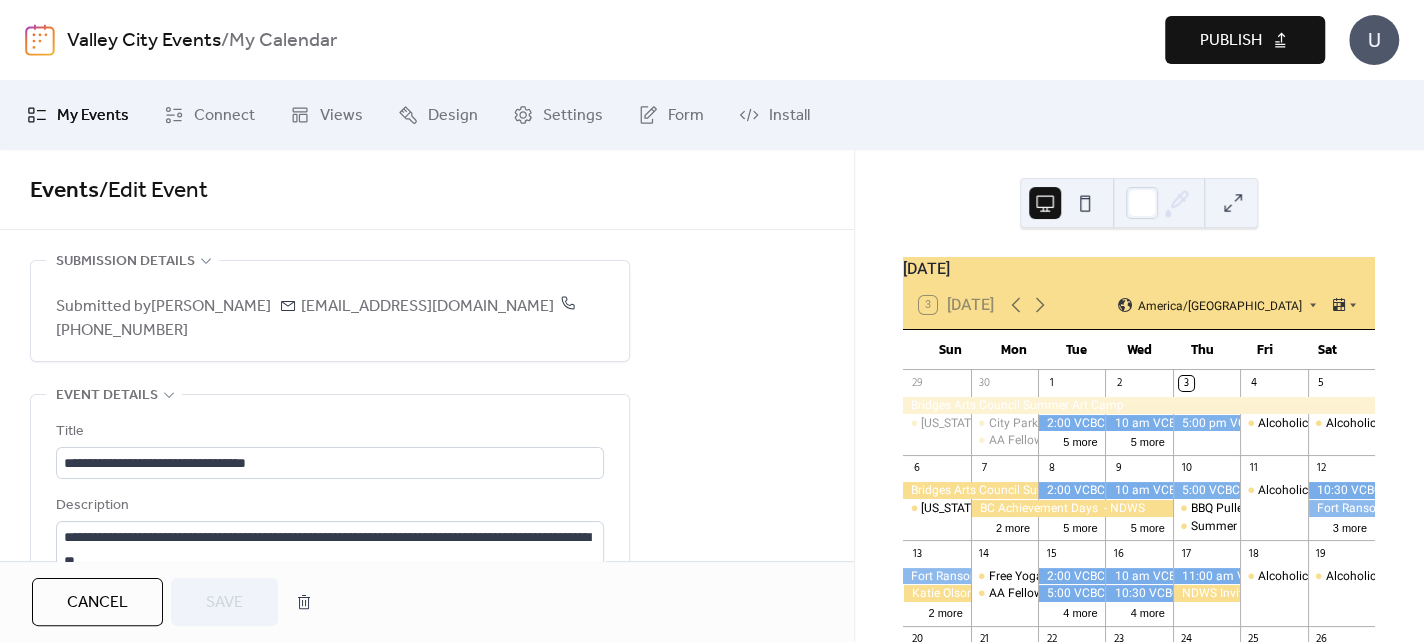 click on "Title" at bounding box center (328, 432) 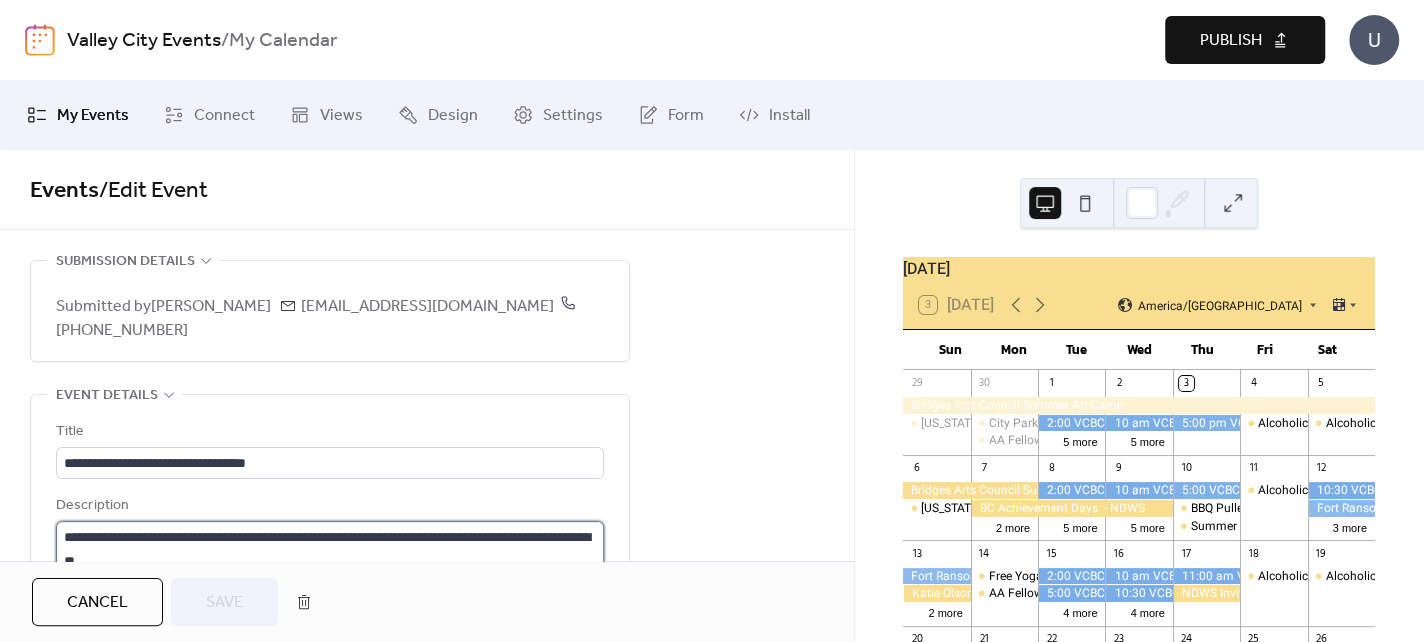 click on "**********" at bounding box center (330, 597) 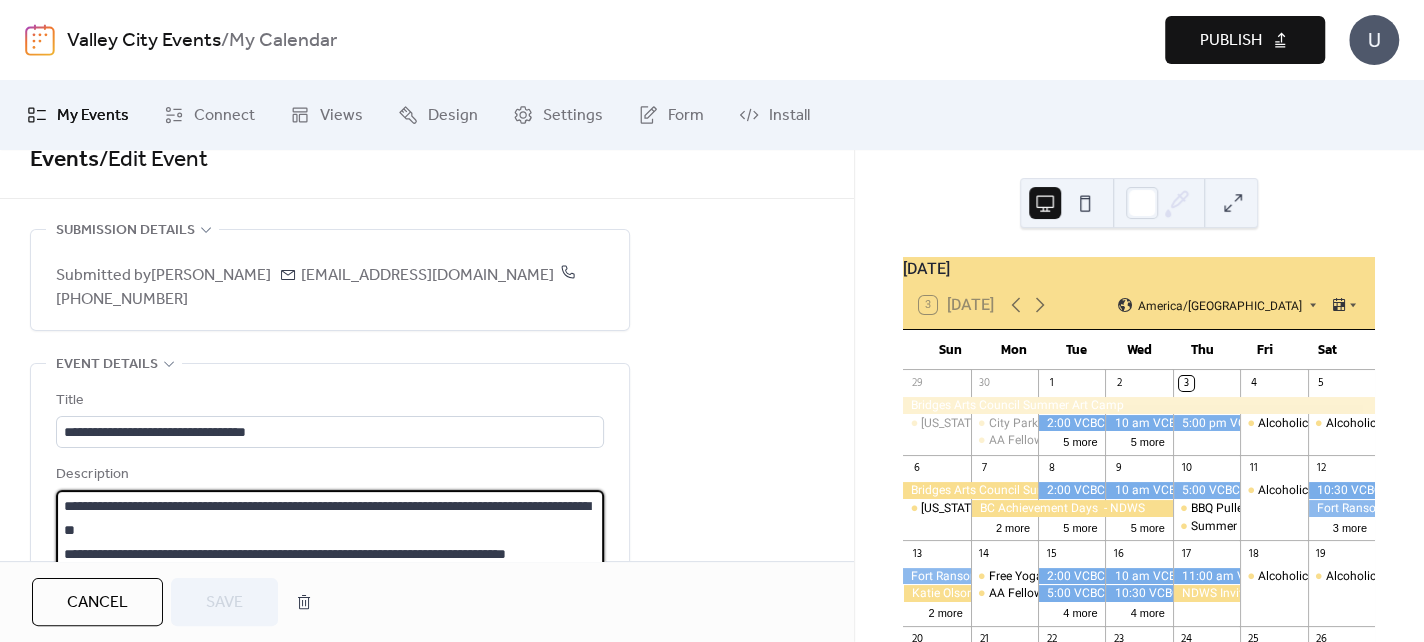 scroll, scrollTop: 0, scrollLeft: 0, axis: both 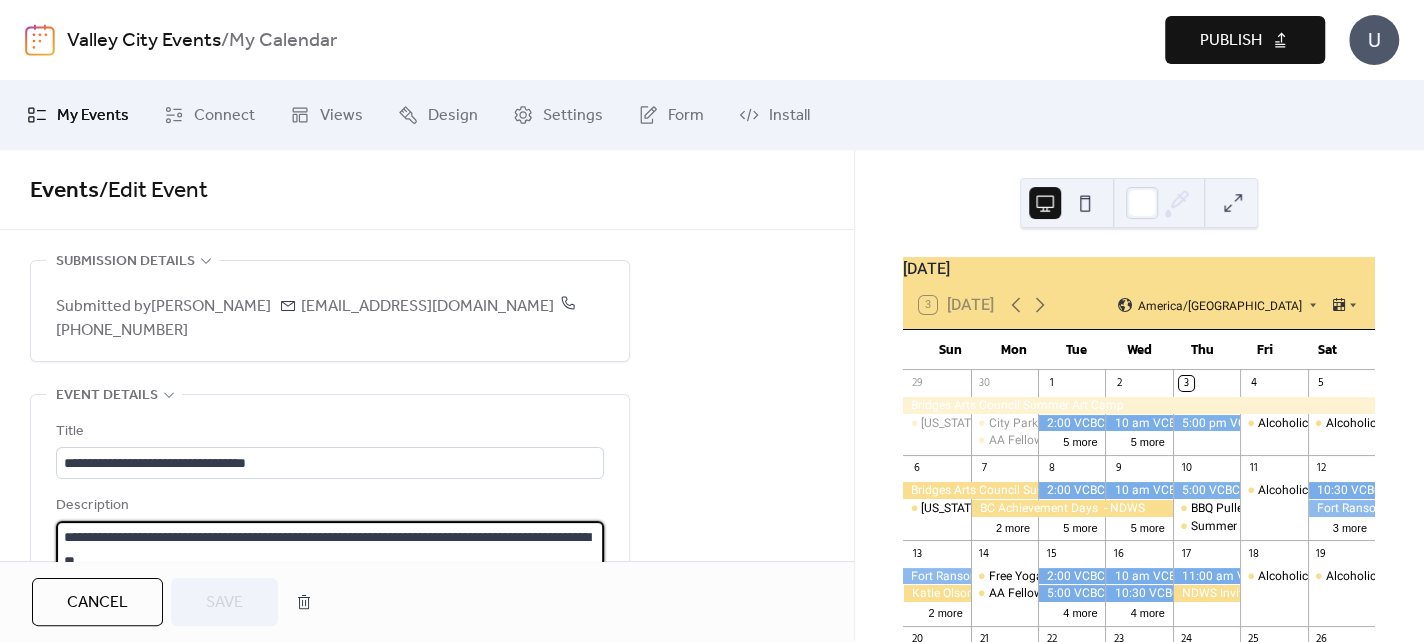 click on "**********" at bounding box center [330, 597] 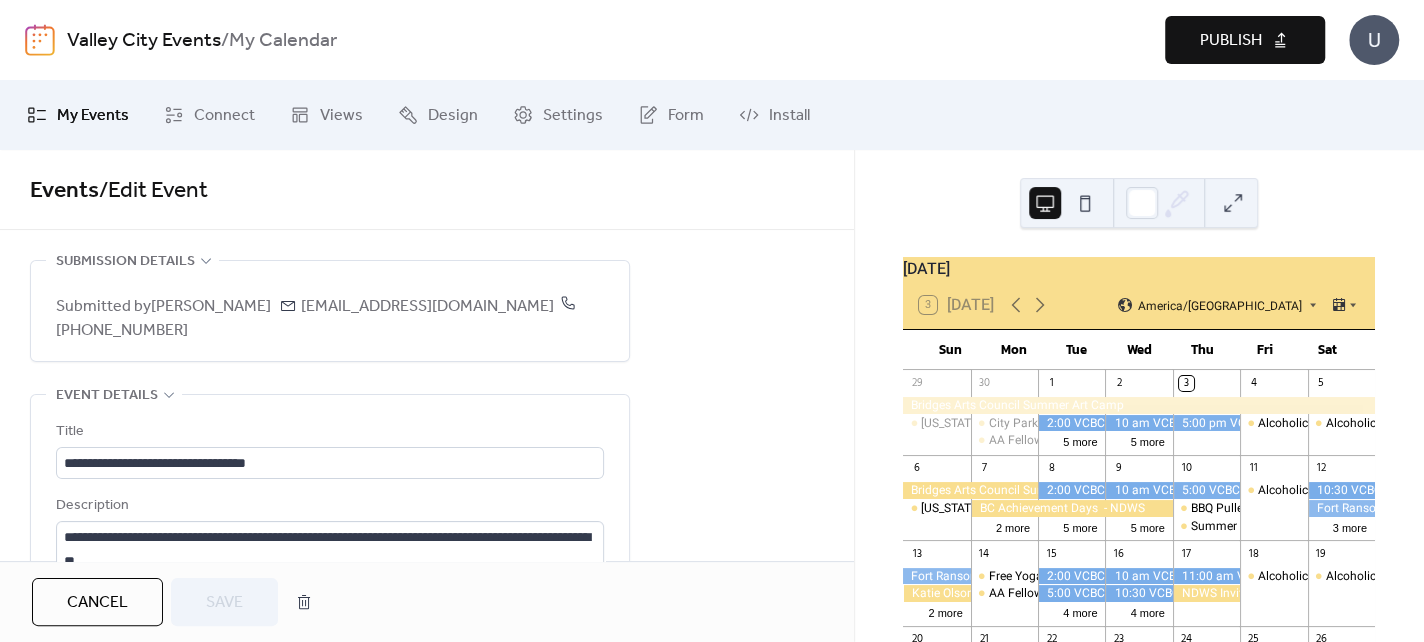 click on "**********" at bounding box center (330, 674) 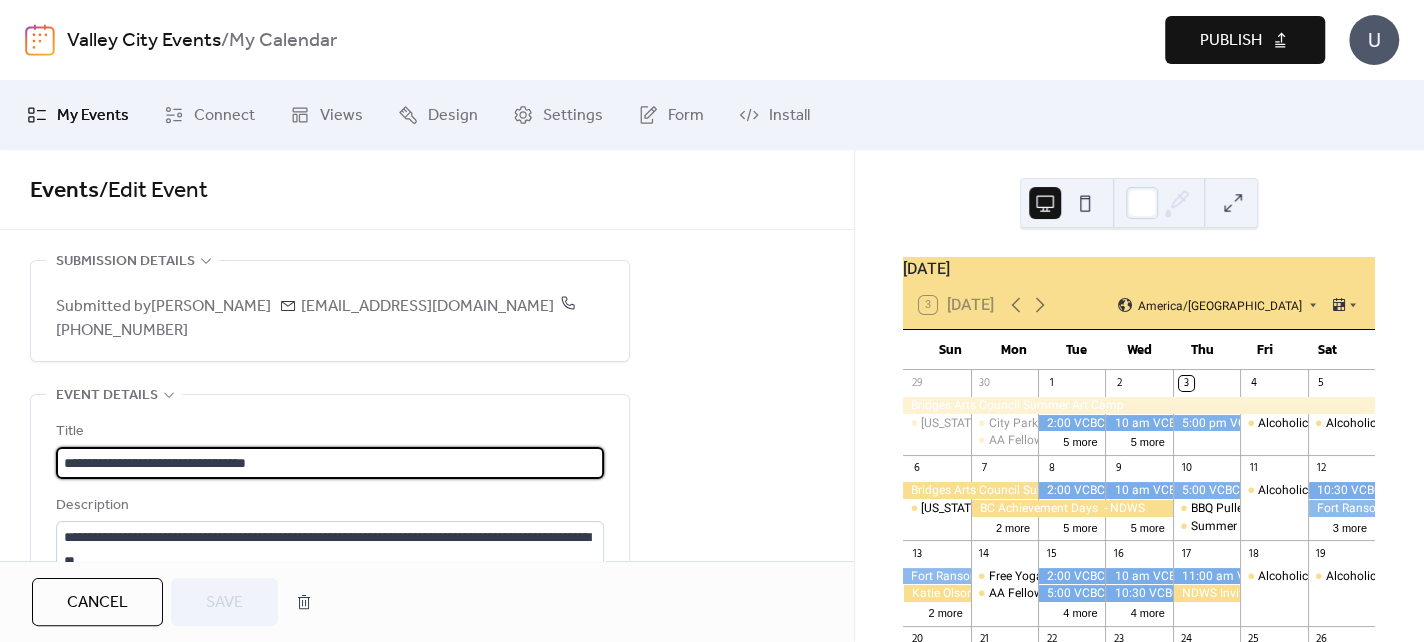 click on "**********" at bounding box center [330, 463] 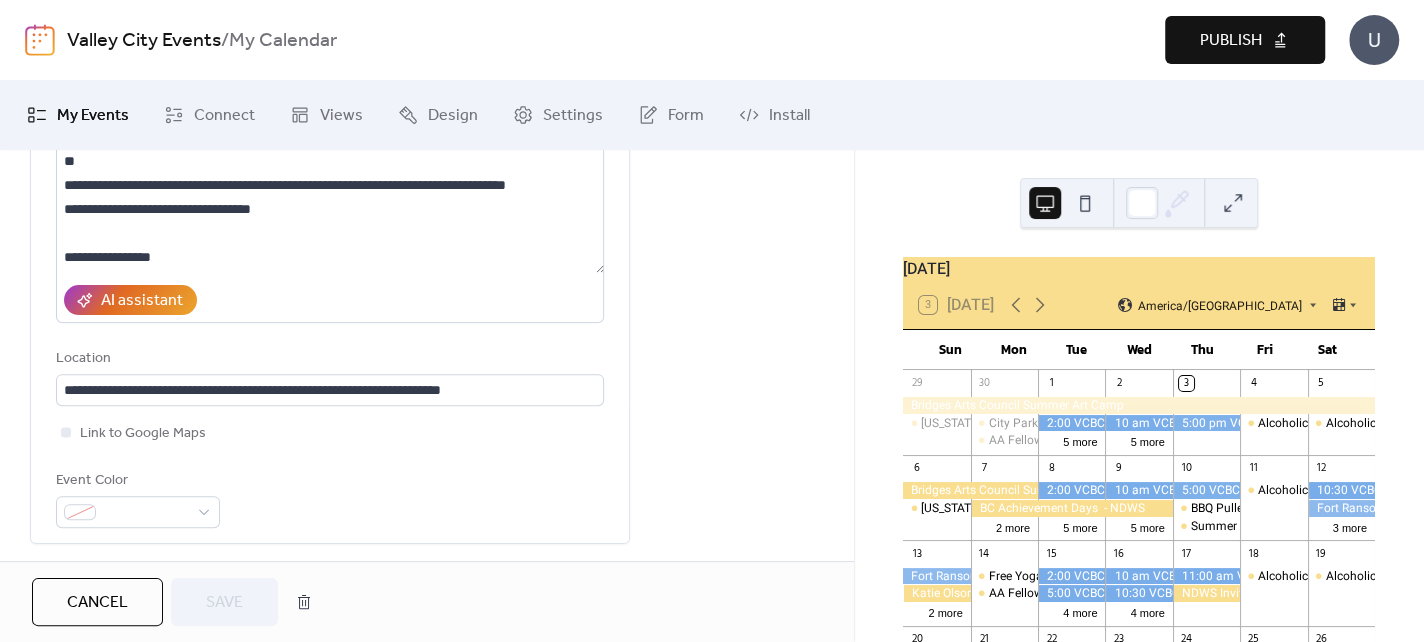 click on "Cancel Save" at bounding box center (177, 602) 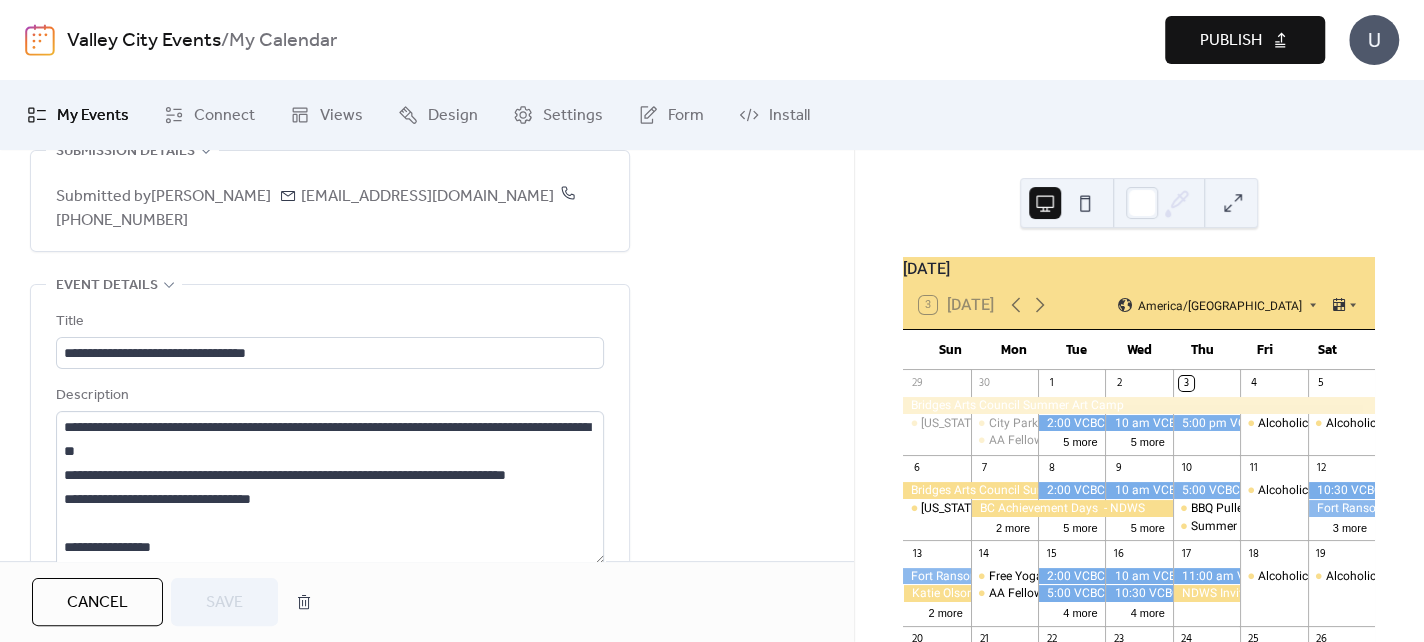 scroll, scrollTop: 0, scrollLeft: 0, axis: both 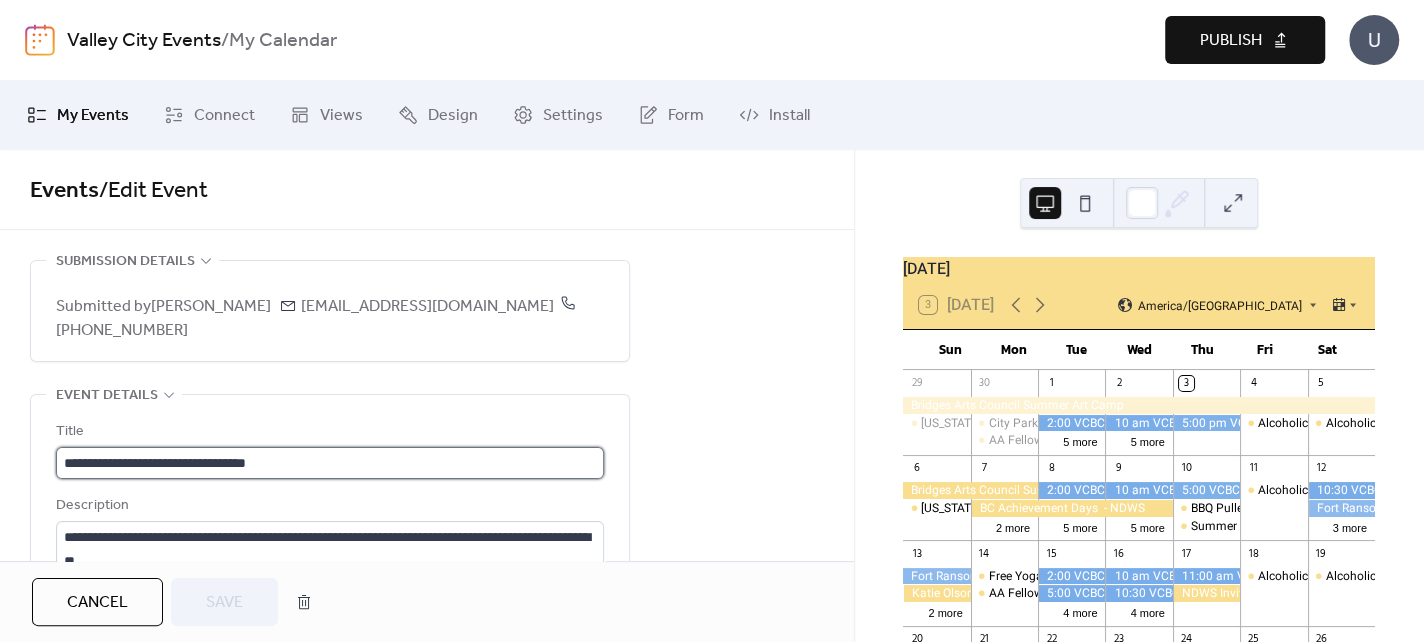 click on "**********" at bounding box center (330, 463) 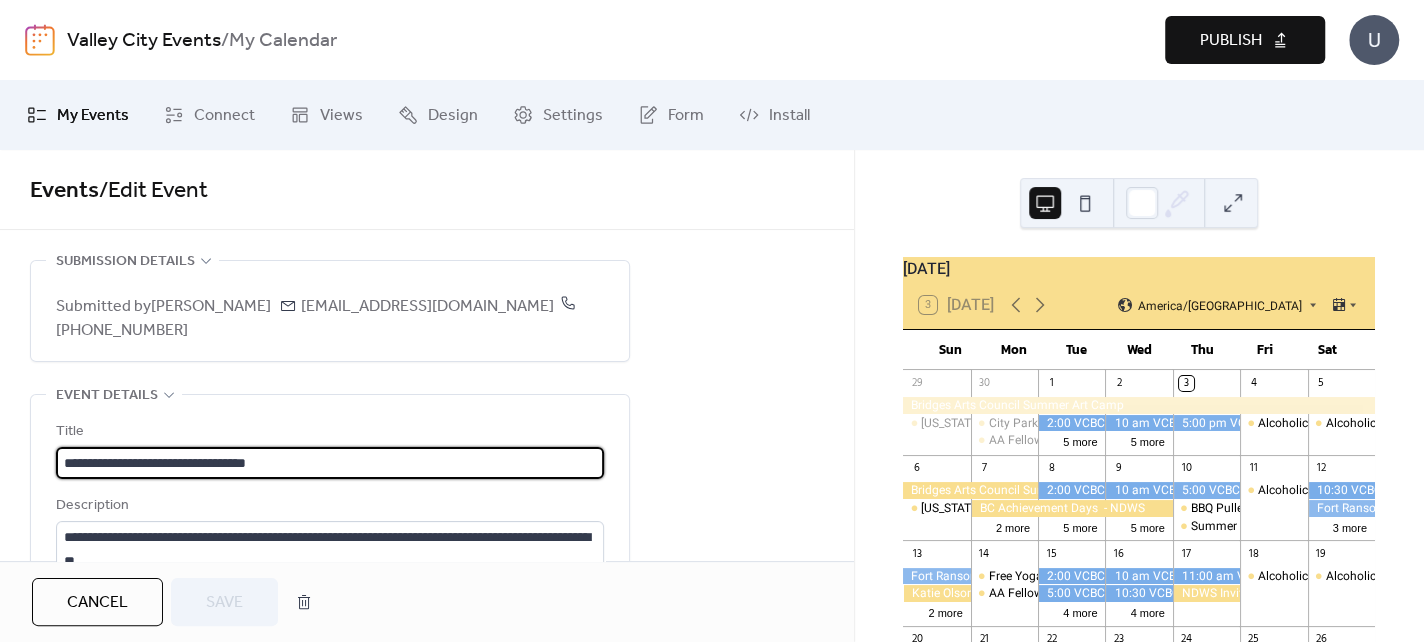 click on "Cancel" at bounding box center (97, 603) 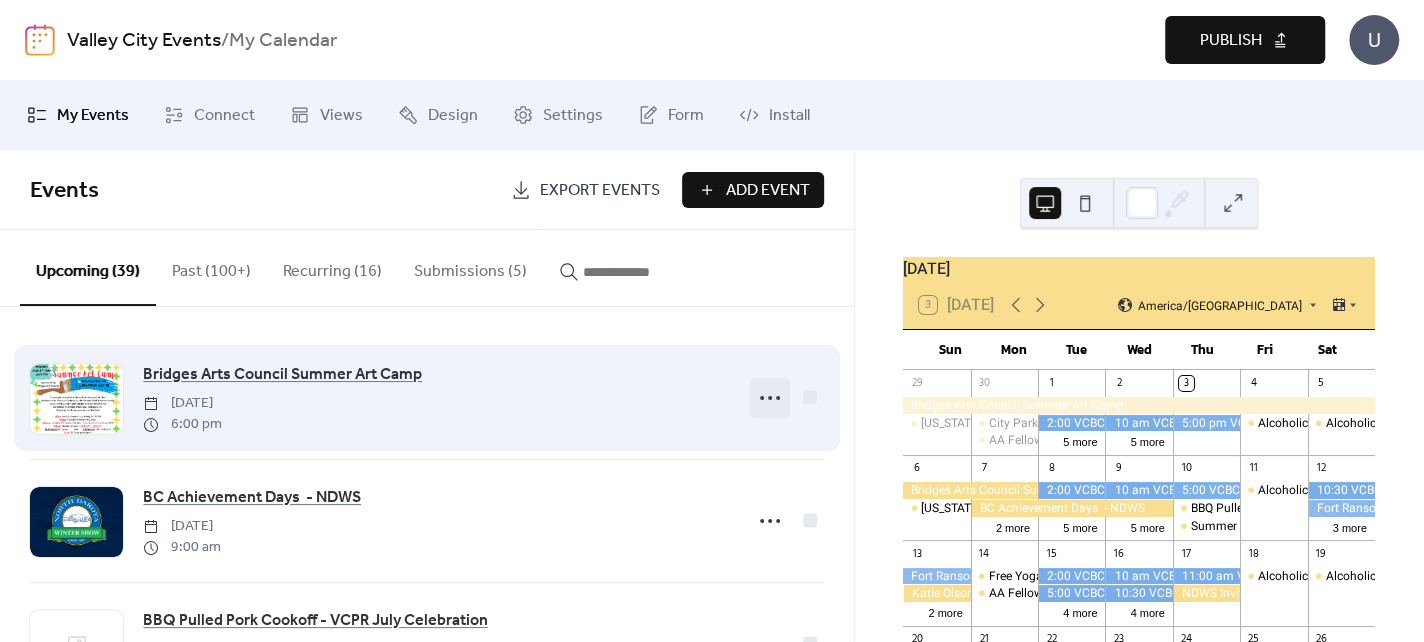 click 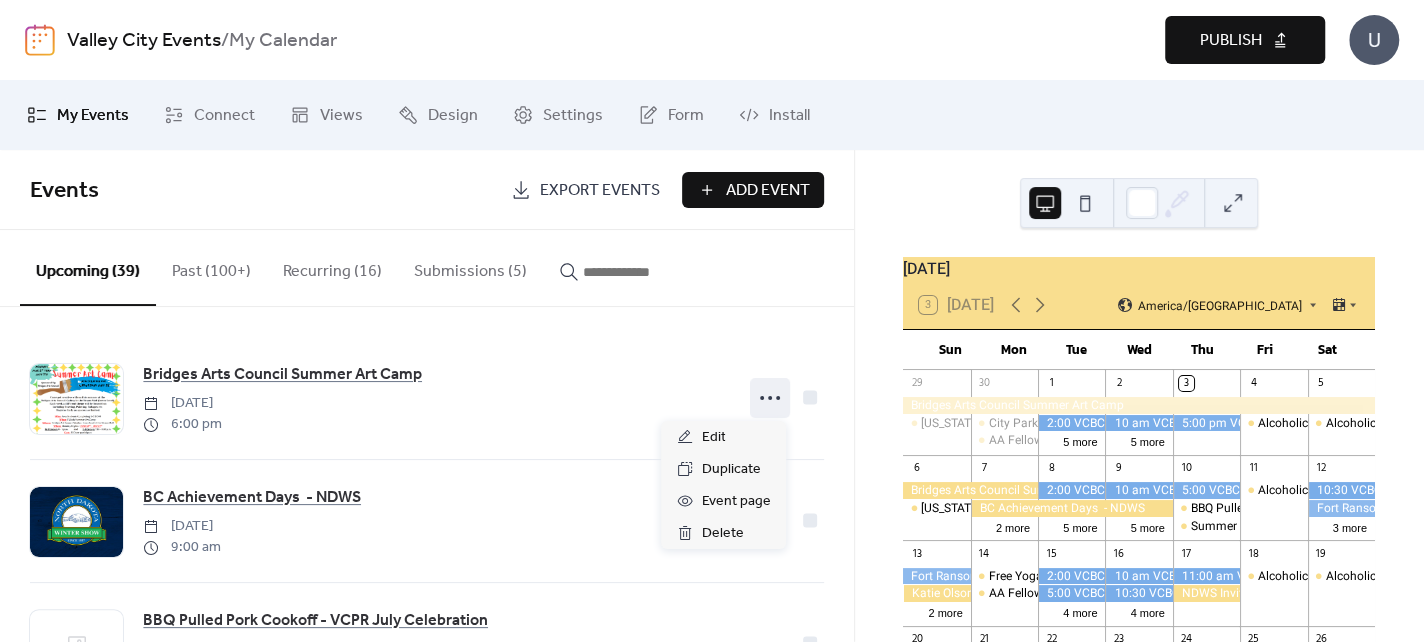click on "Bridges Arts Council Summer Art Camp [DATE] 6:00 pm BC Achievement Days  - NDWS [DATE] 9:00 am BBQ Pulled Pork Cookoff - VCPR July Celebration  [DATE] 4:30 pm Summer Nights on Central  [DATE] 4:30 pm [GEOGRAPHIC_DATA][PERSON_NAME] Sodbuster Days [DATE] July Celebration Coed Sand Volleyball Tournament [DATE] 10:00 am [PERSON_NAME] to [PERSON_NAME] Landing hike [DATE] 5:00 pm [PERSON_NAME] Landing to [GEOGRAPHIC_DATA] hike [DATE] NDWS Barrel Race  [DATE] 7:30 am NDWS Invitational Golf Tournament [DATE] HIA Hospice: Open House & Ribbon Cutting Ceremony [DATE] 9:30 am Battle Royale Pickleball Tournament - VCPR July Celebration  [DATE] 9:00 am Safety in the Park - VCPR July Celebration  [DATE] 4:30 pm Crazy Days [DATE] 8:00 am Free Swim Day [DATE] 1:00 pm [GEOGRAPHIC_DATA] 2025 10:00 am 10:00 am" at bounding box center (427, 474) 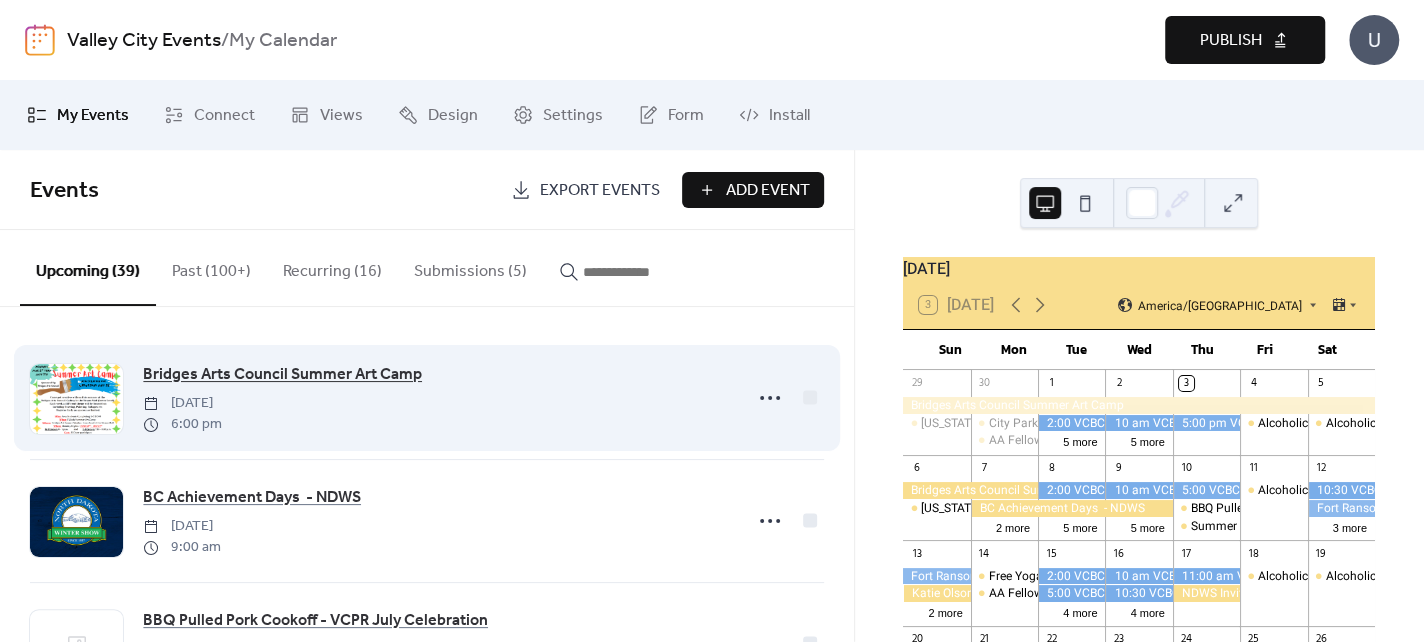 click on "Bridges Arts Council Summer Art Camp" at bounding box center (282, 375) 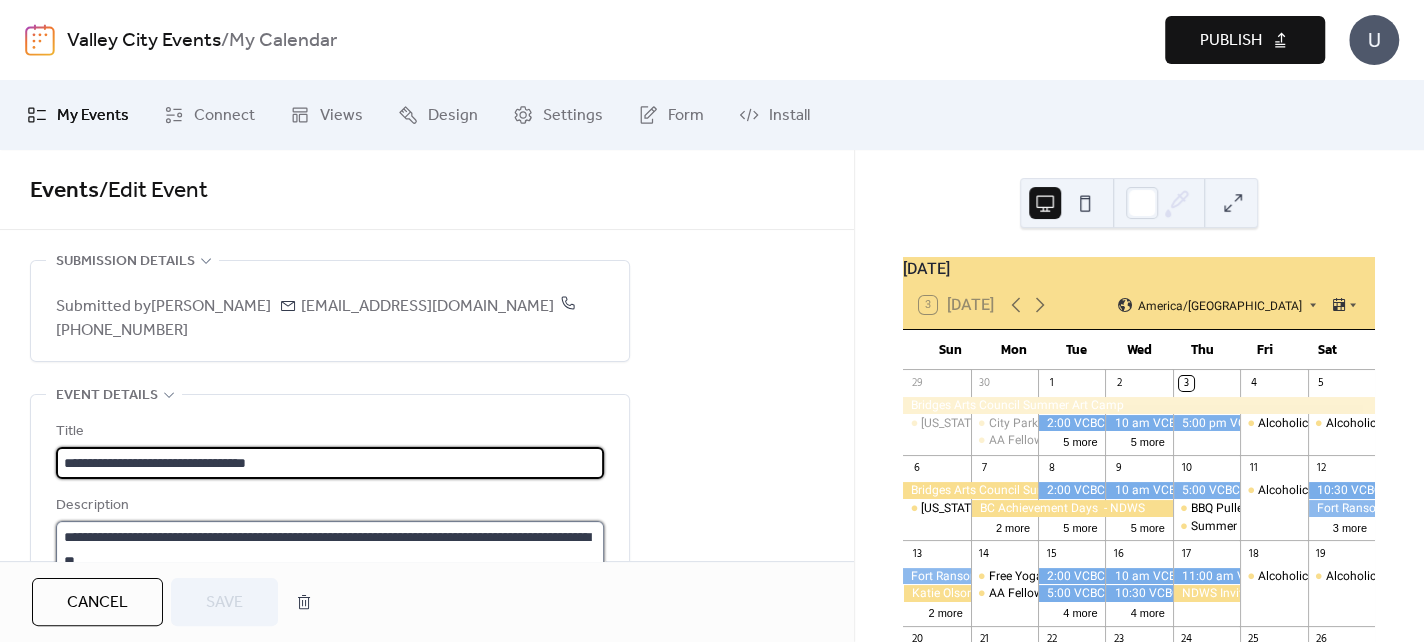 click on "**********" at bounding box center [330, 597] 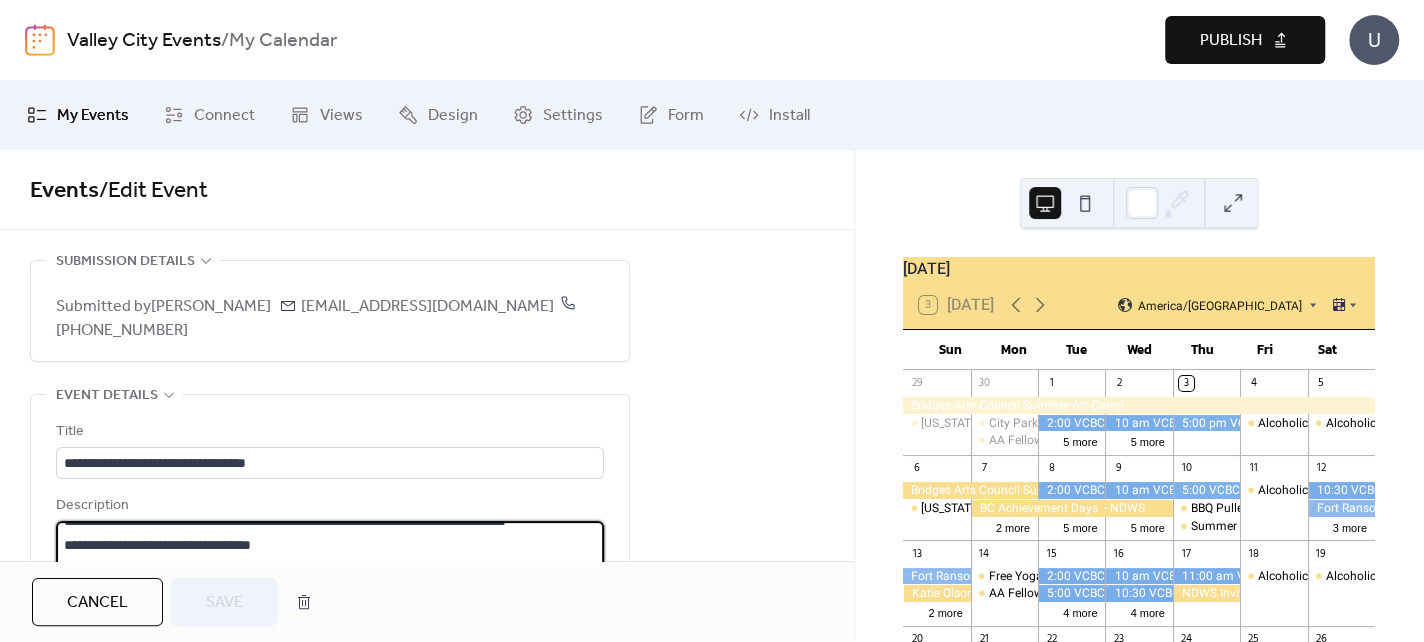 scroll, scrollTop: 120, scrollLeft: 0, axis: vertical 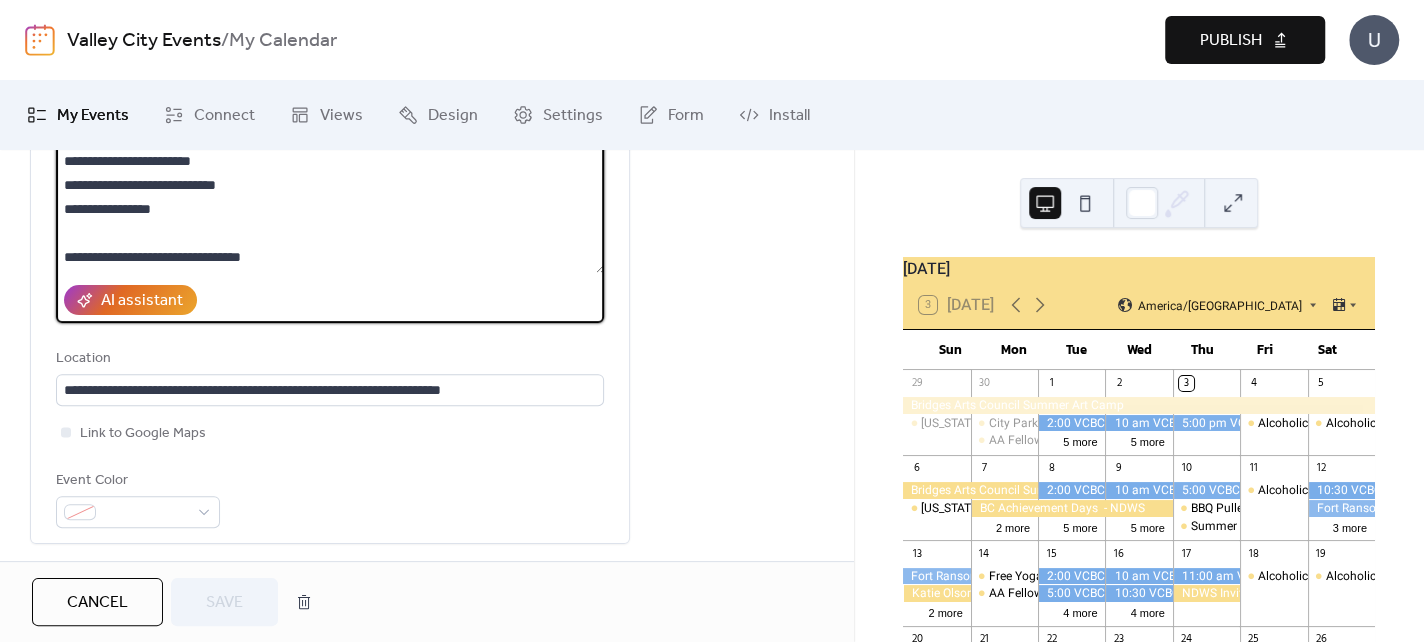 click on "Cancel Save" at bounding box center [177, 602] 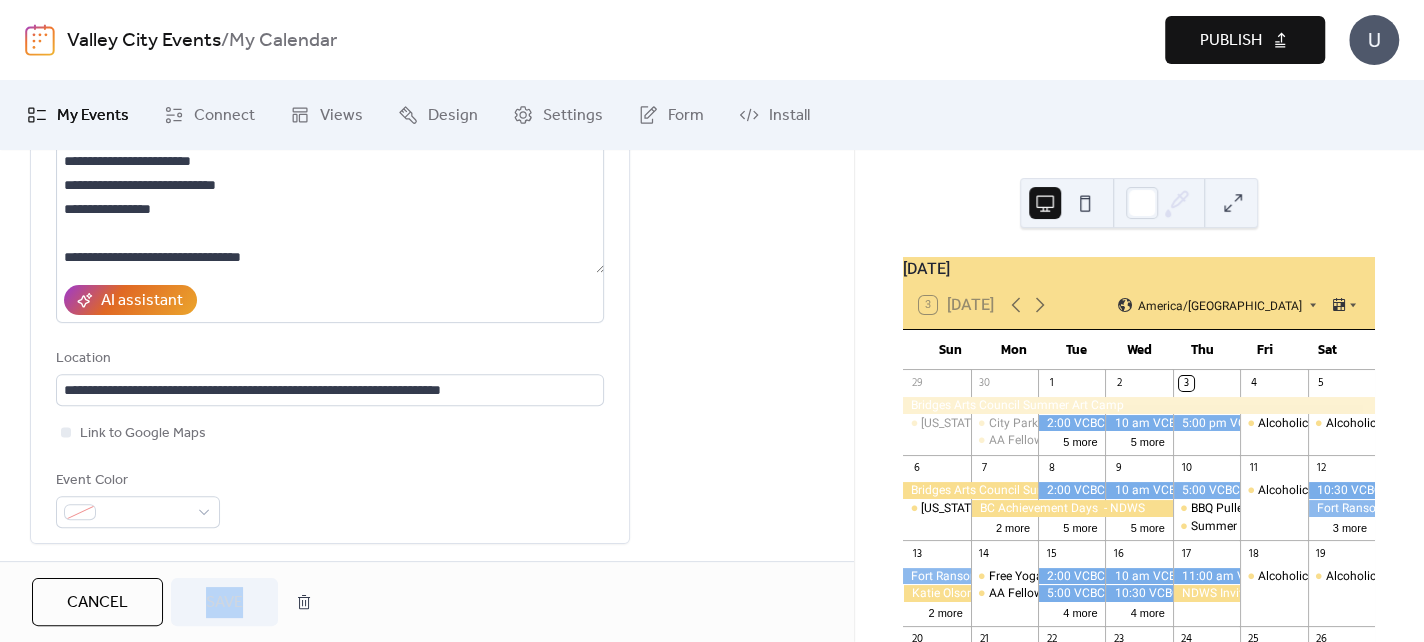 click on "Cancel Save" at bounding box center (177, 602) 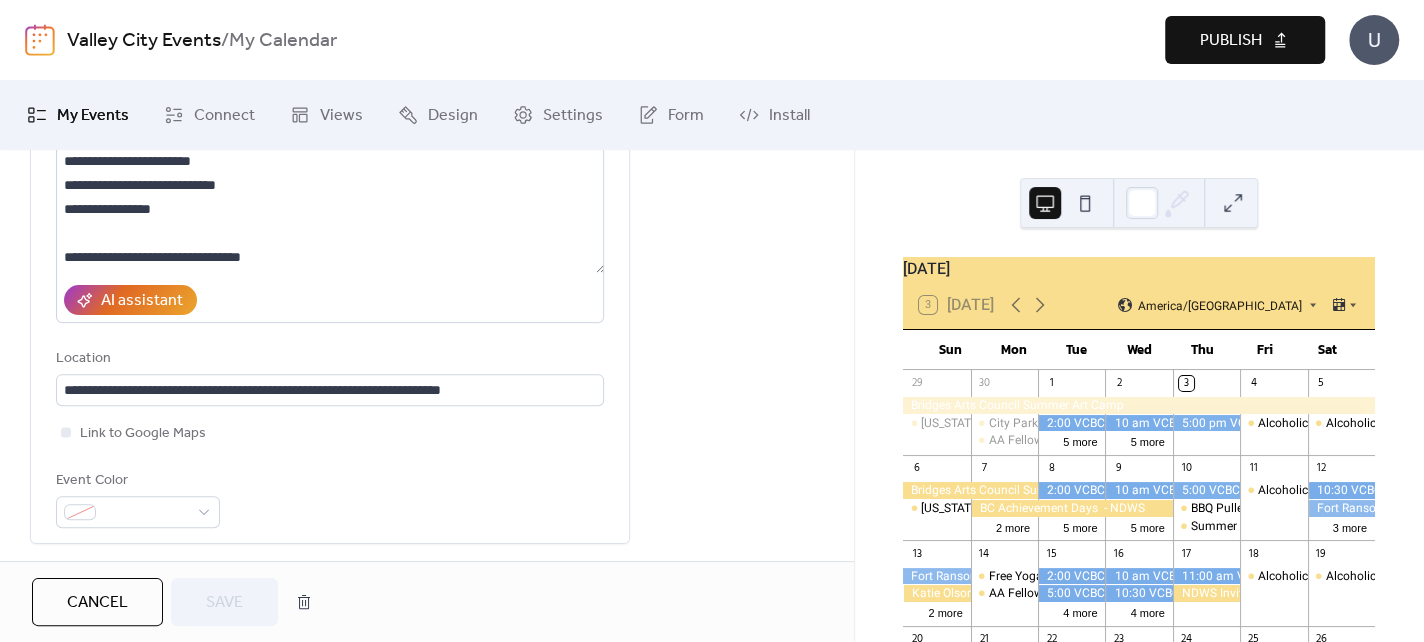 click on "**********" at bounding box center (427, 568) 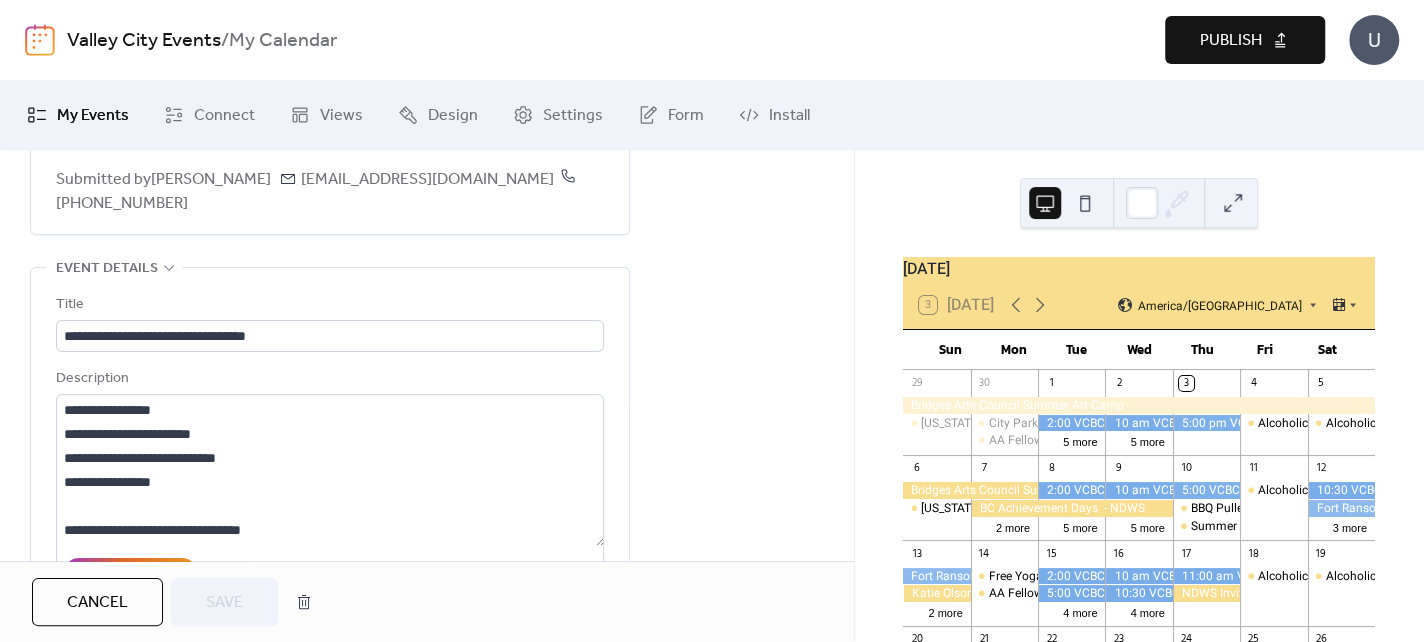 scroll, scrollTop: 0, scrollLeft: 0, axis: both 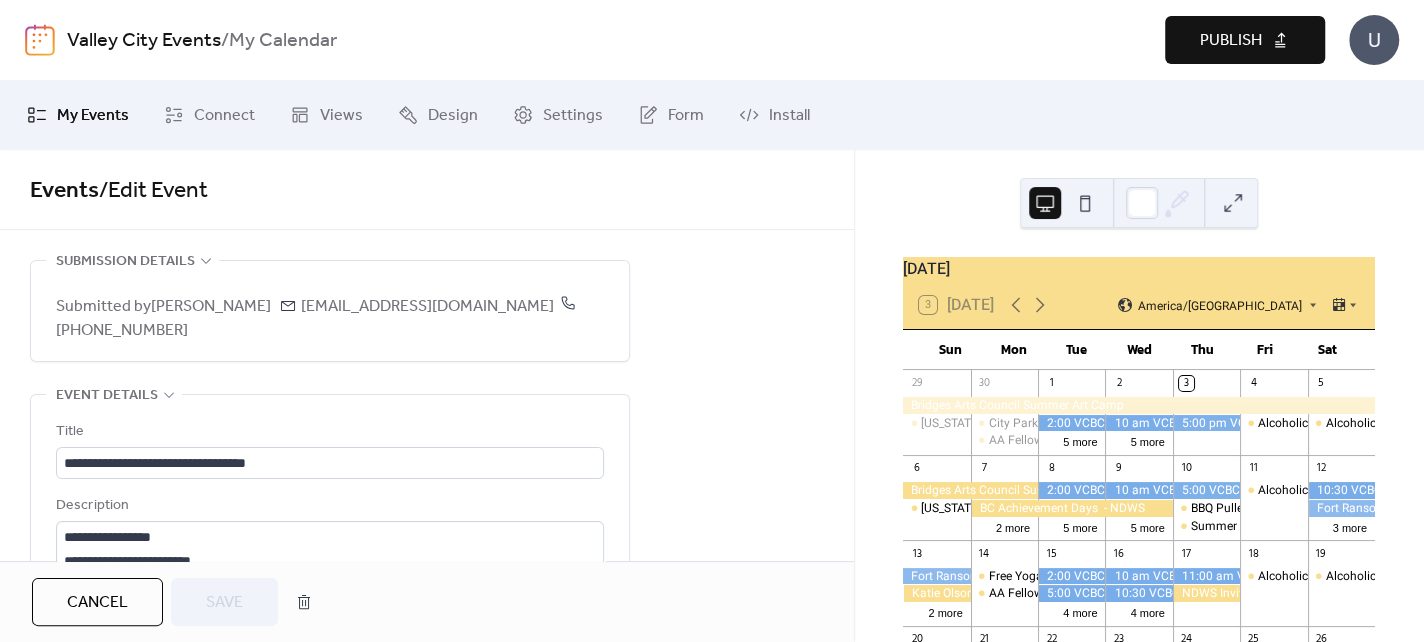 click on "Cancel Save" at bounding box center [427, 601] 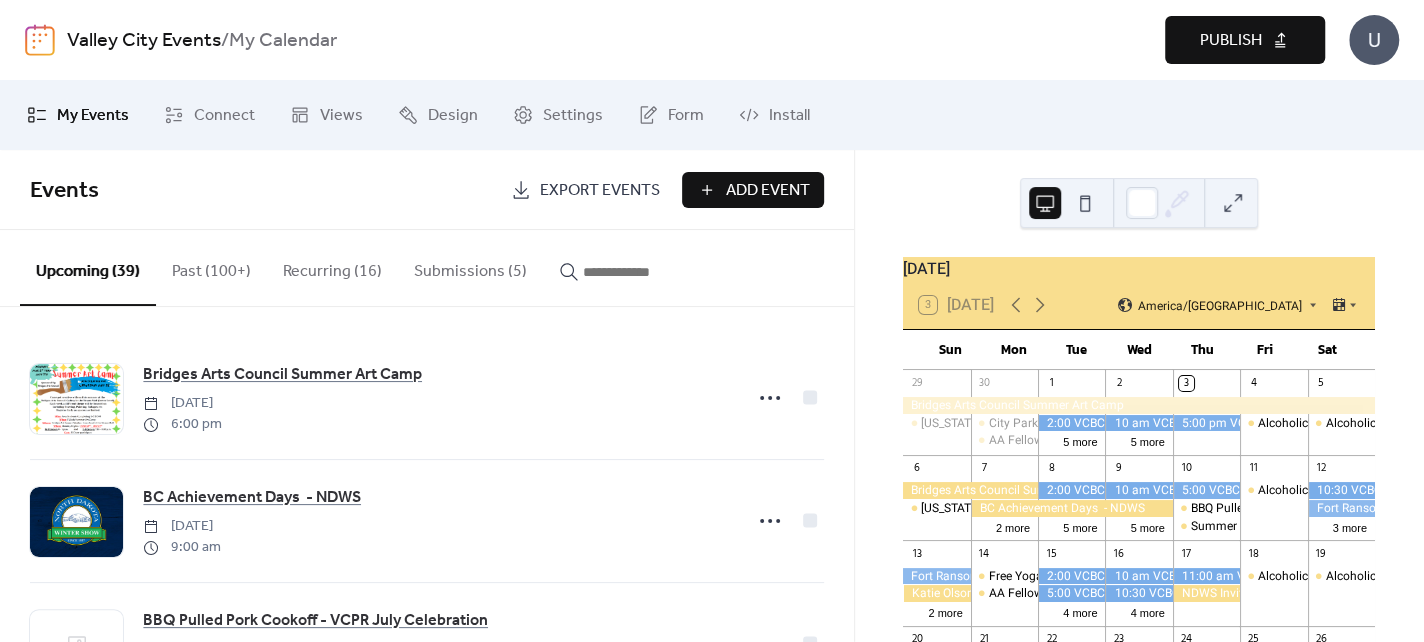 click on "Submissions  (5)" at bounding box center (470, 267) 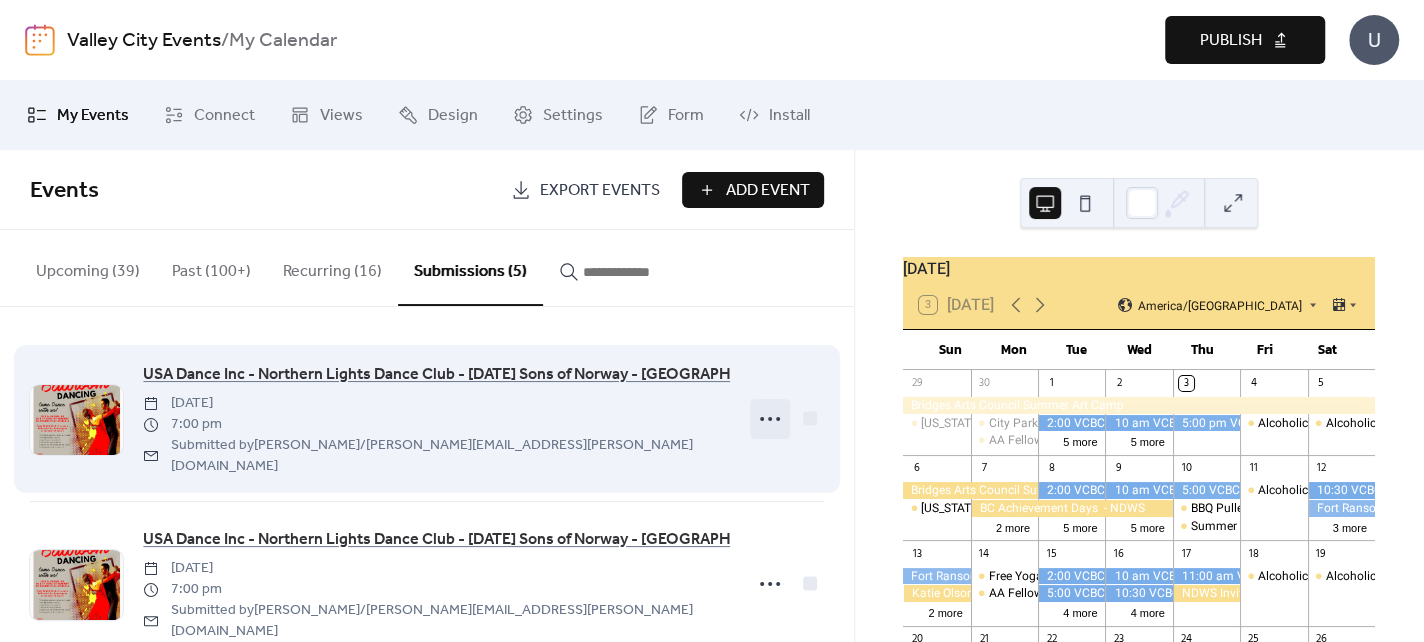 click 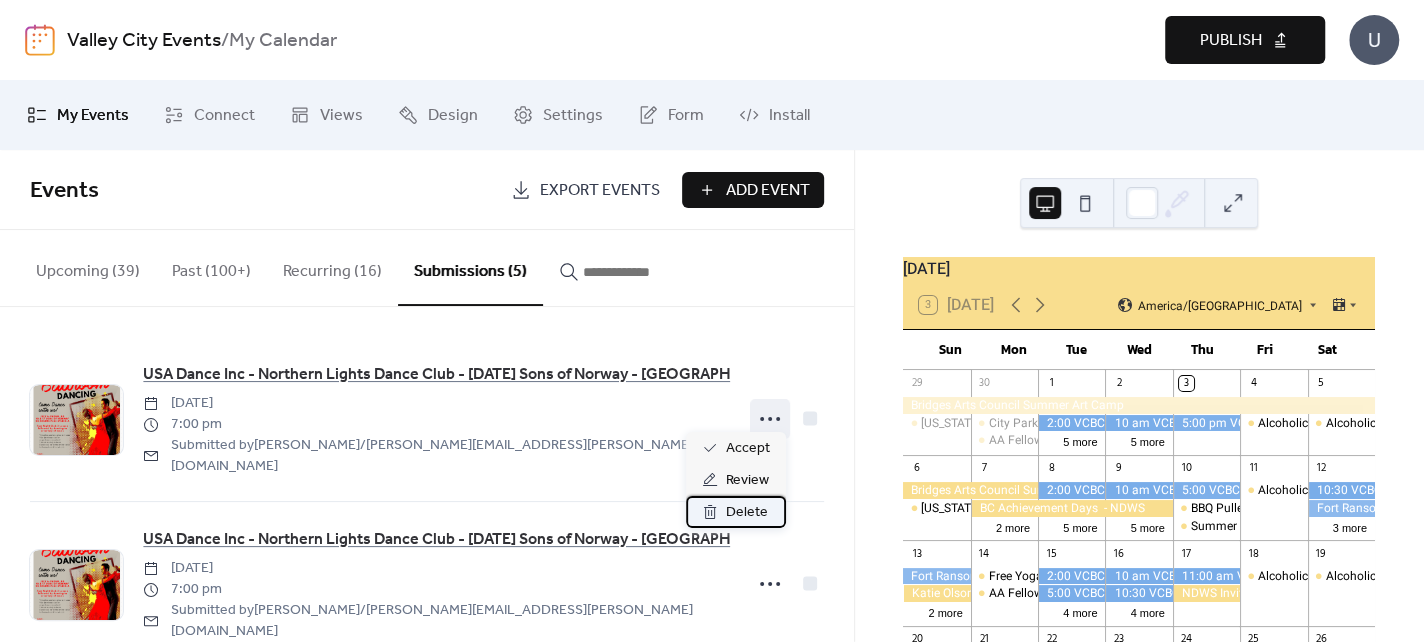 click on "Delete" at bounding box center [747, 513] 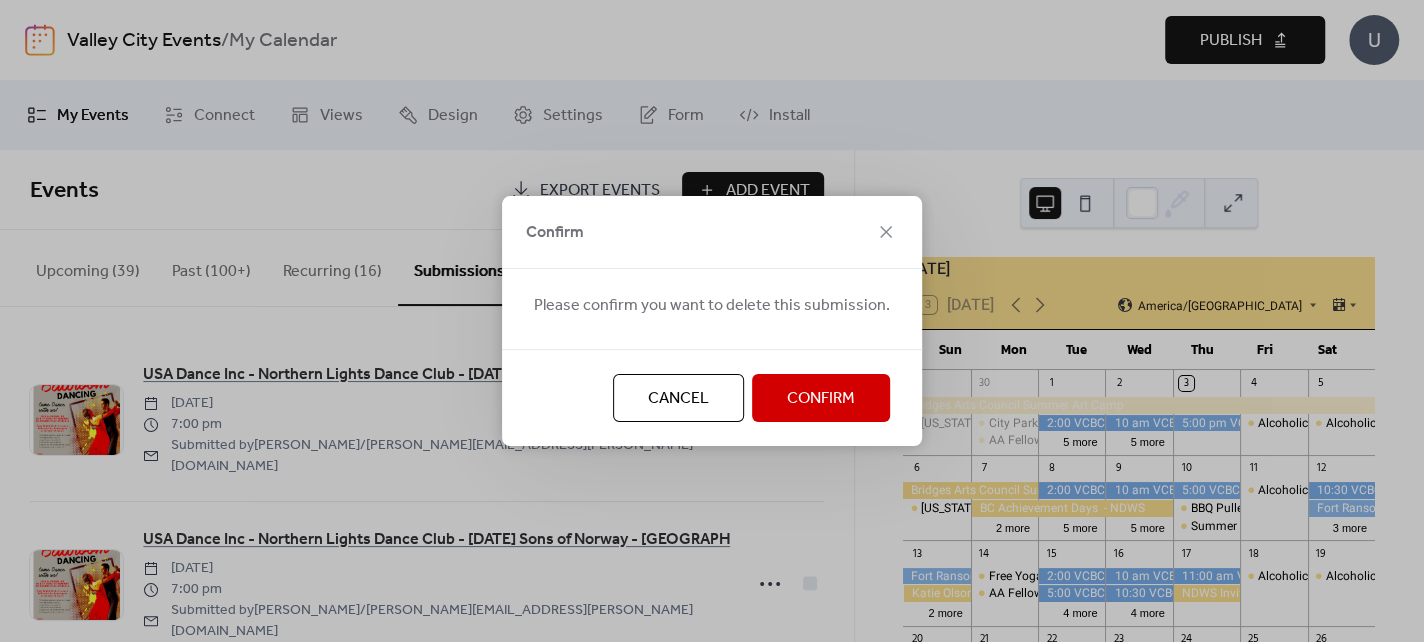 click on "Confirm" at bounding box center [821, 399] 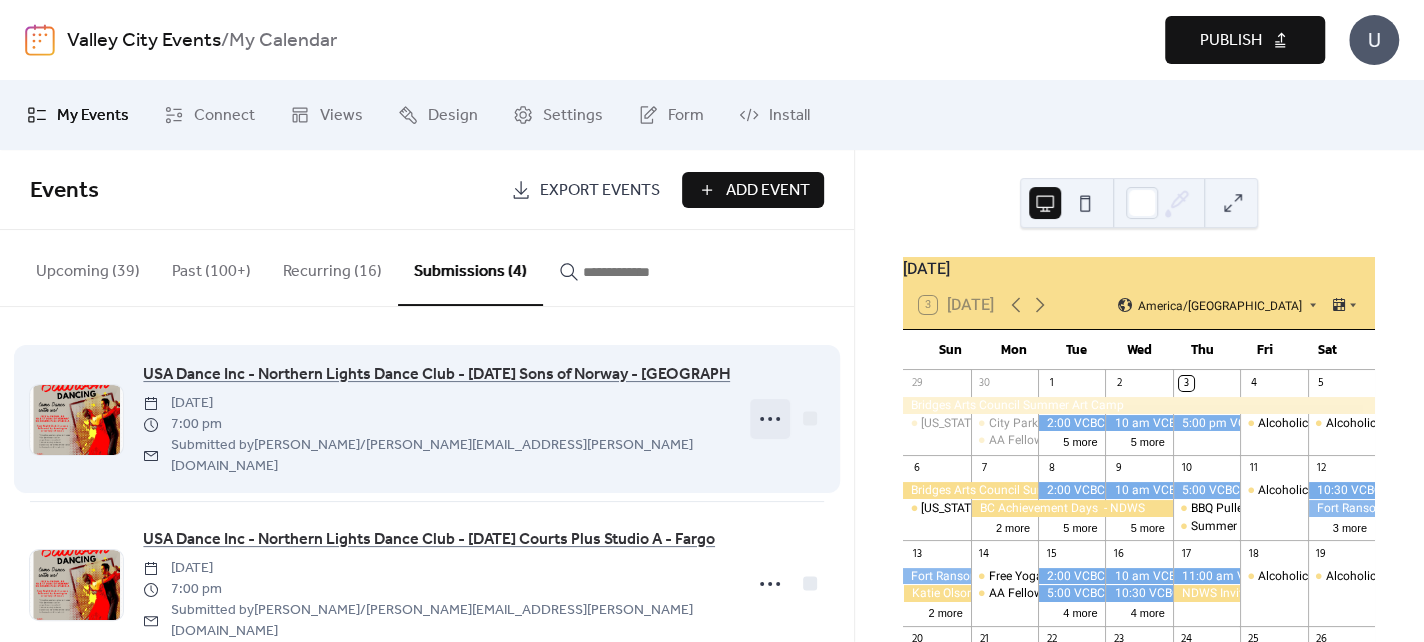 click 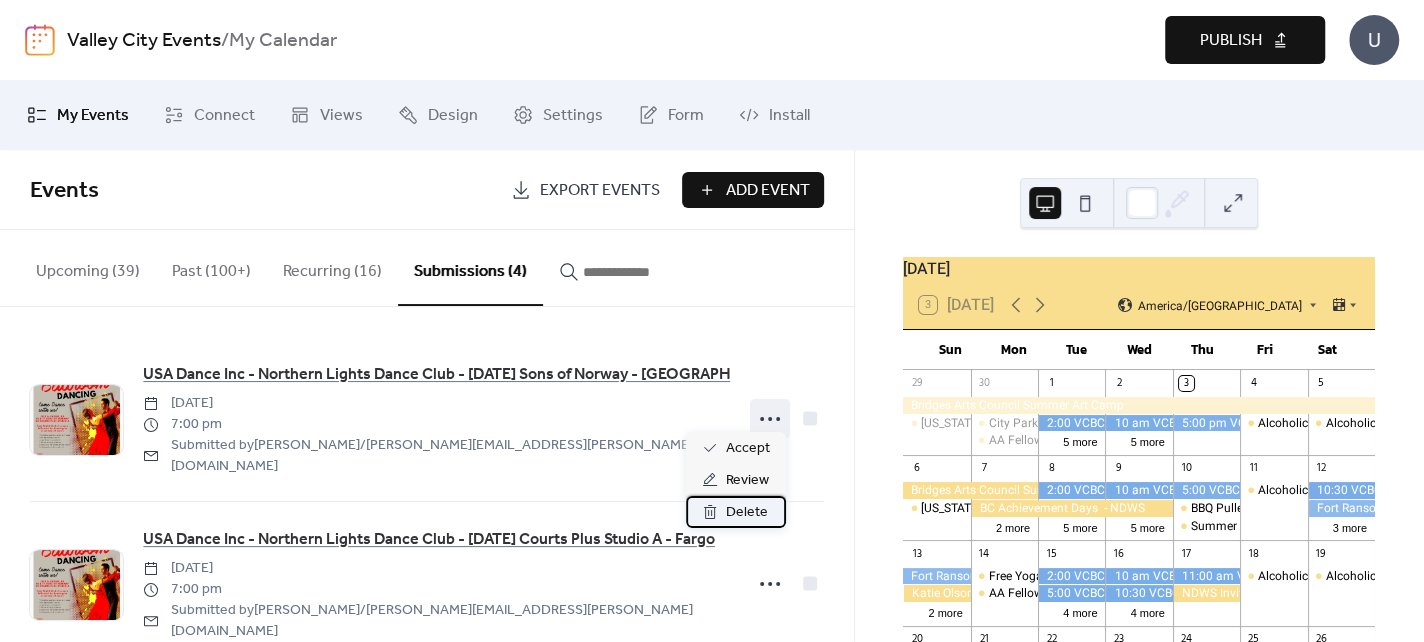 click on "Delete" at bounding box center (747, 513) 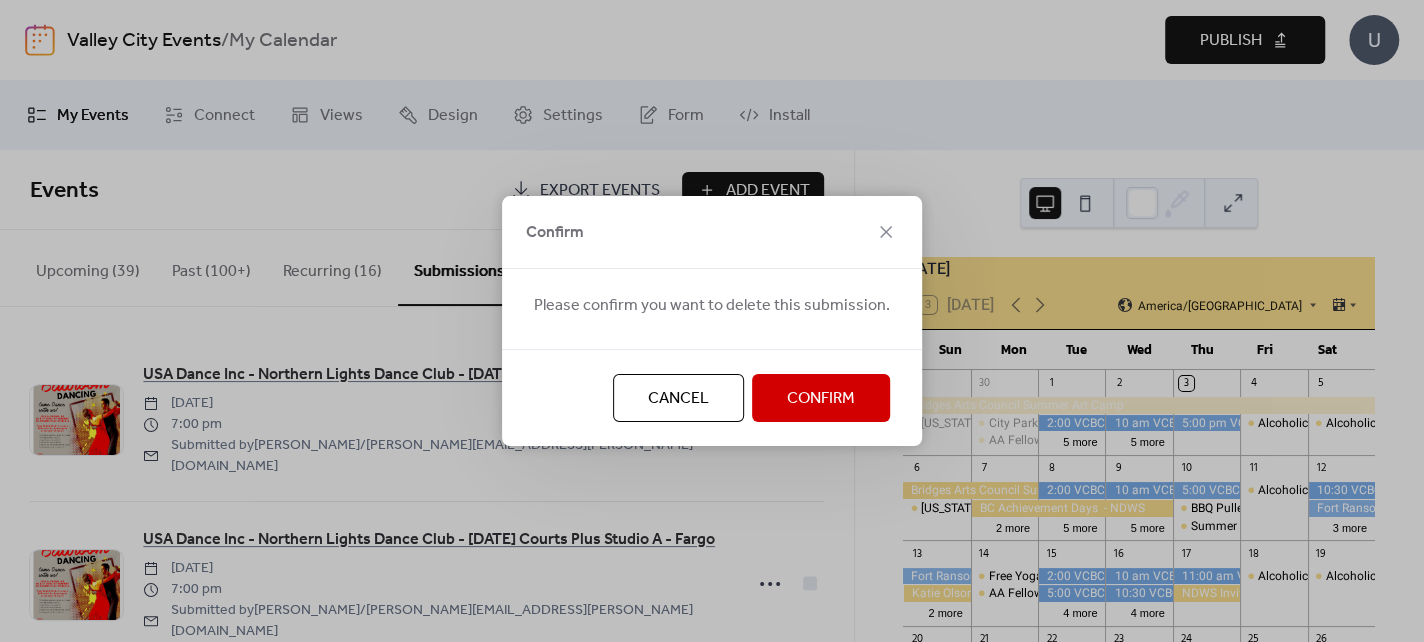click on "Confirm" at bounding box center (821, 399) 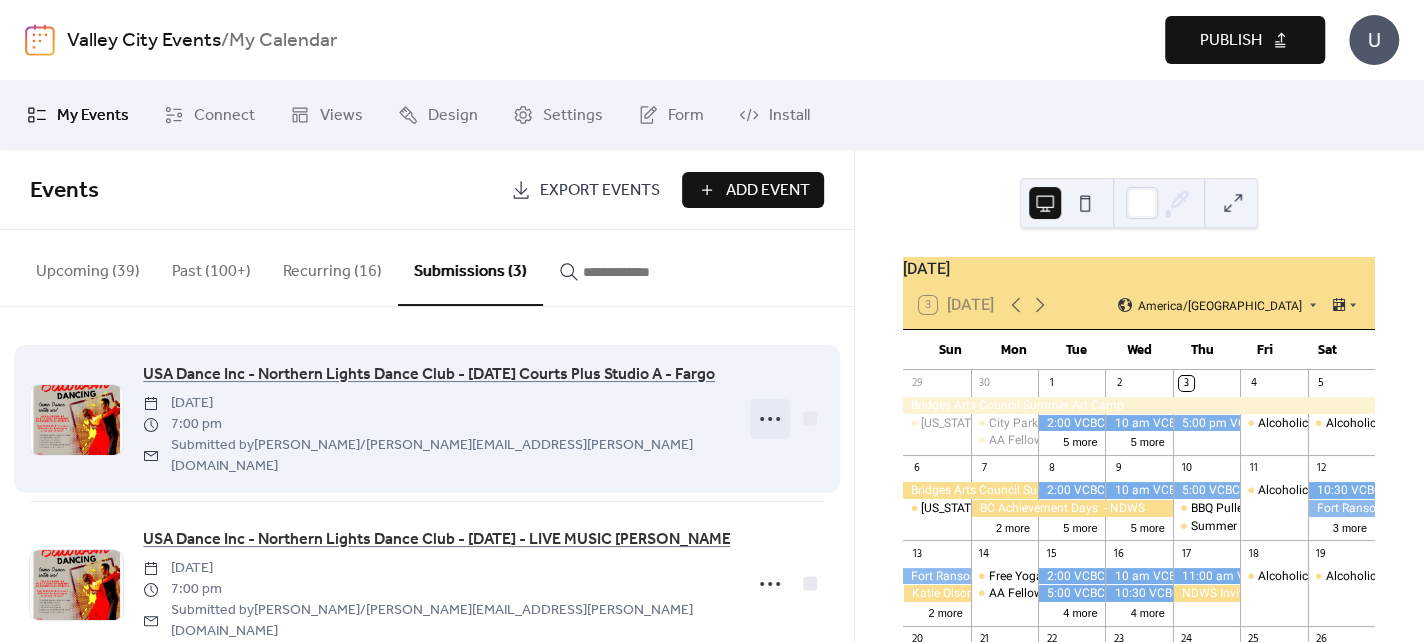 click 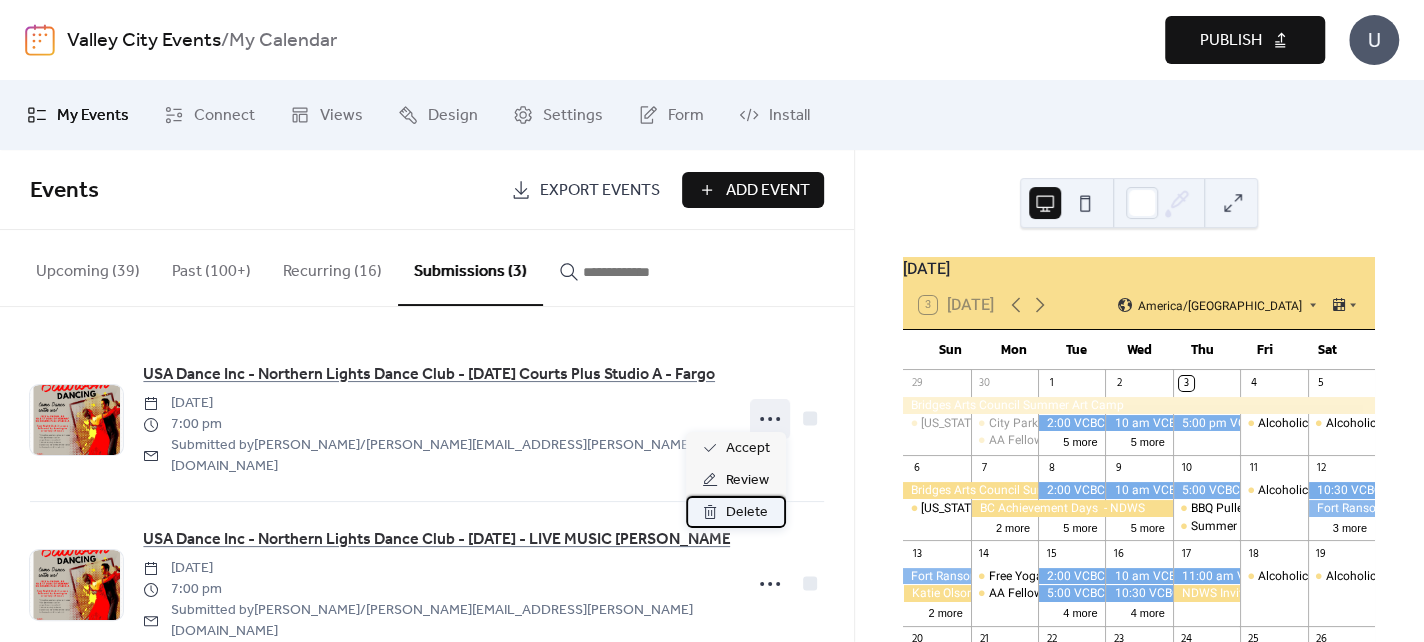 click on "Delete" at bounding box center (747, 513) 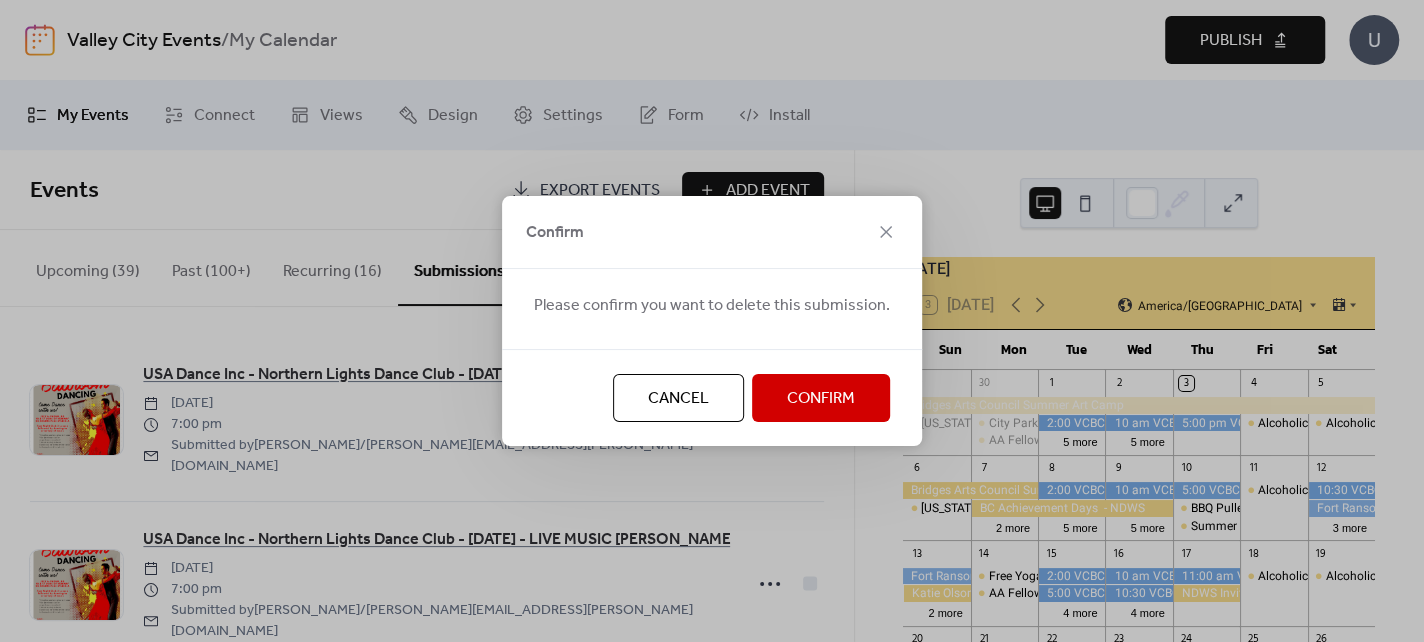 click on "Confirm" at bounding box center (821, 399) 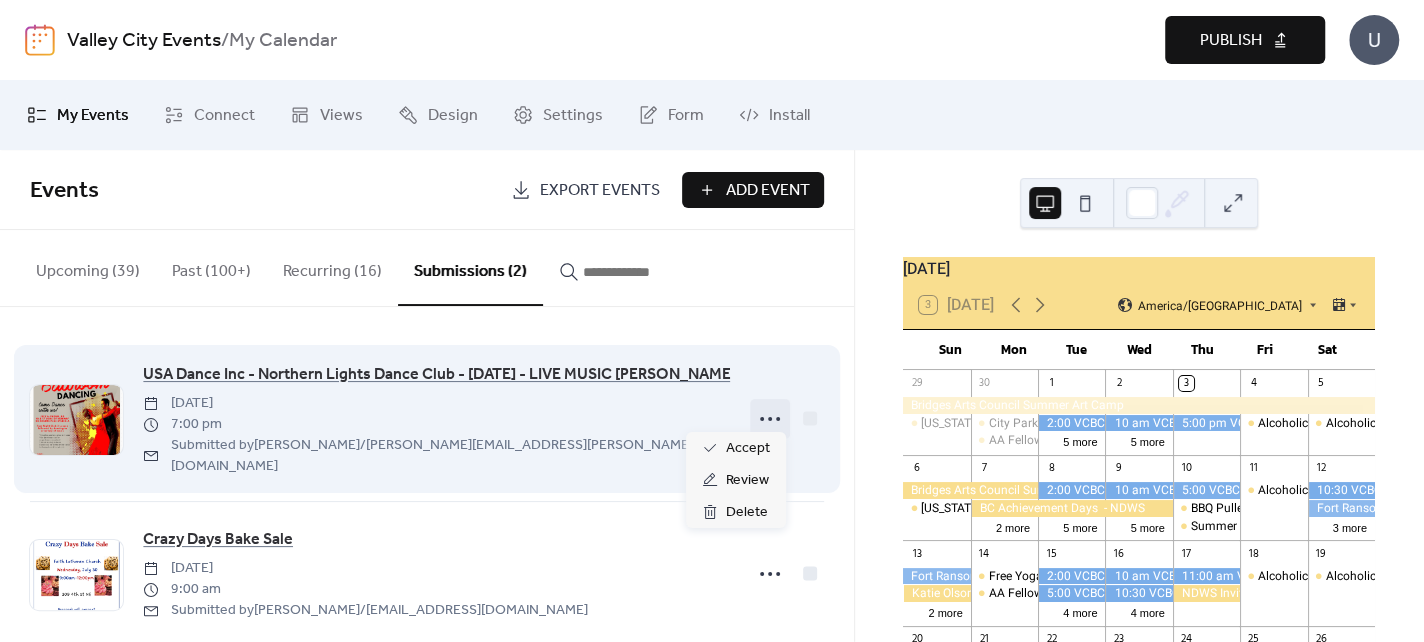 click 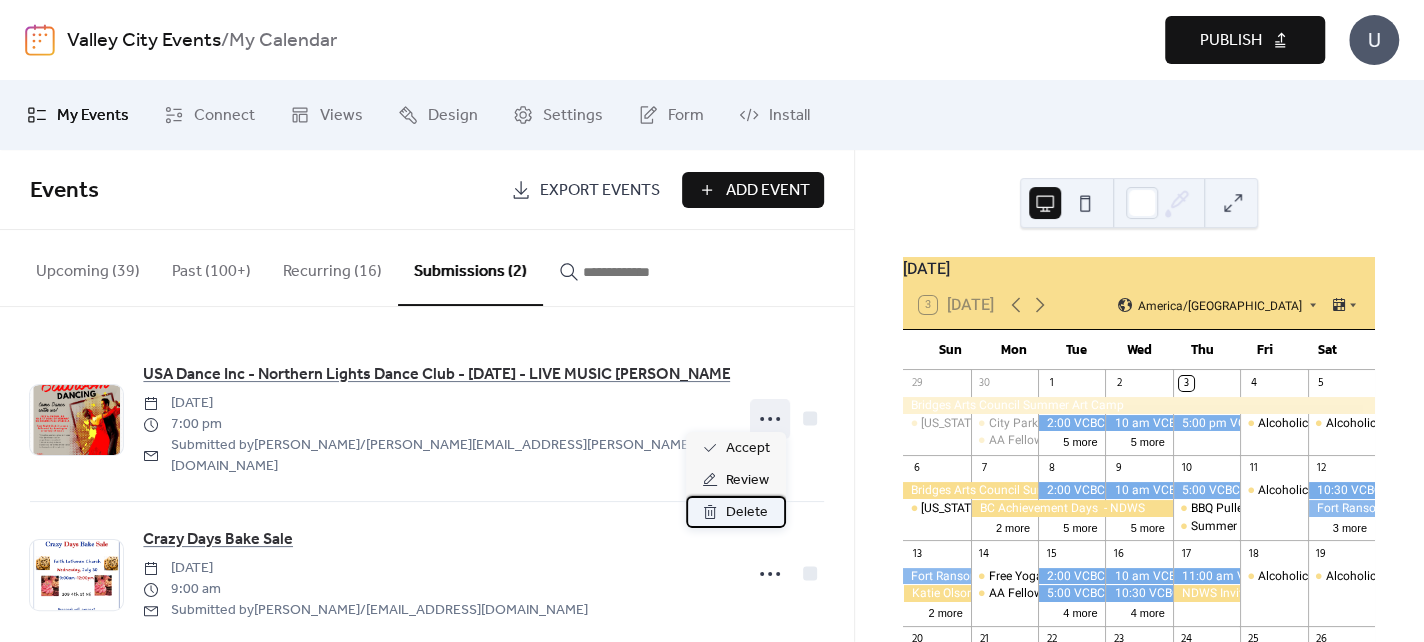 click on "Delete" at bounding box center [747, 513] 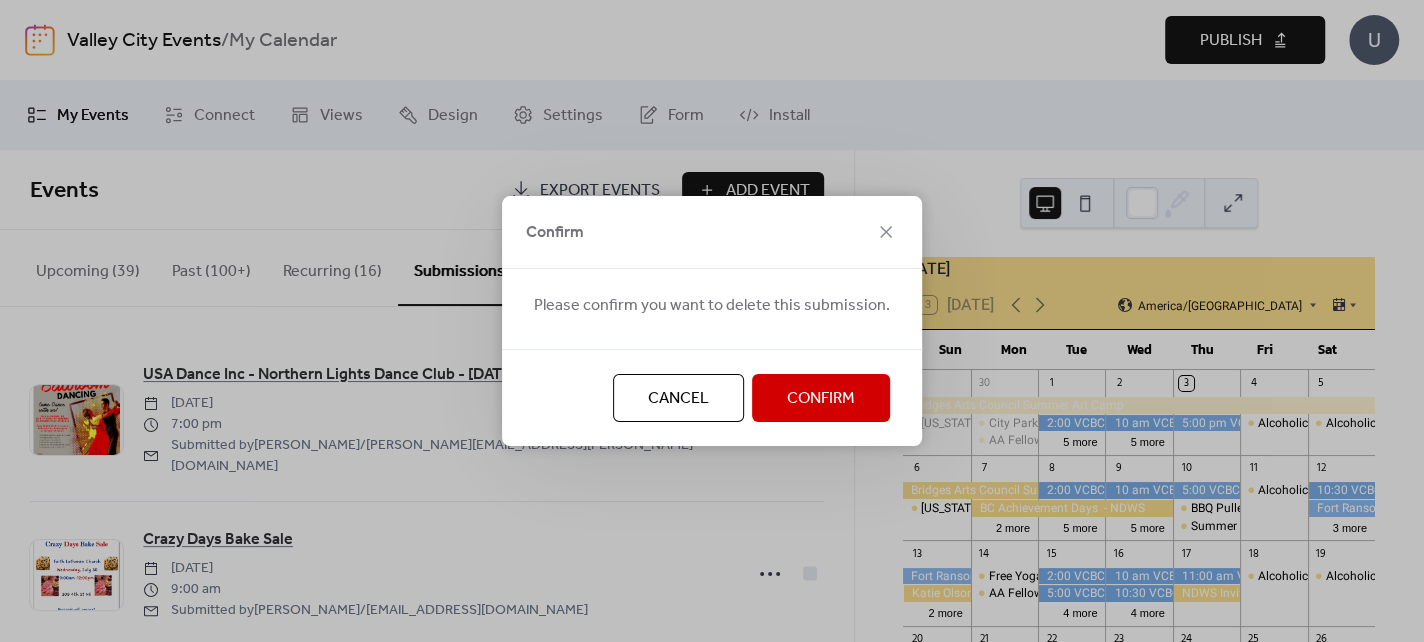 click on "Confirm" at bounding box center [821, 399] 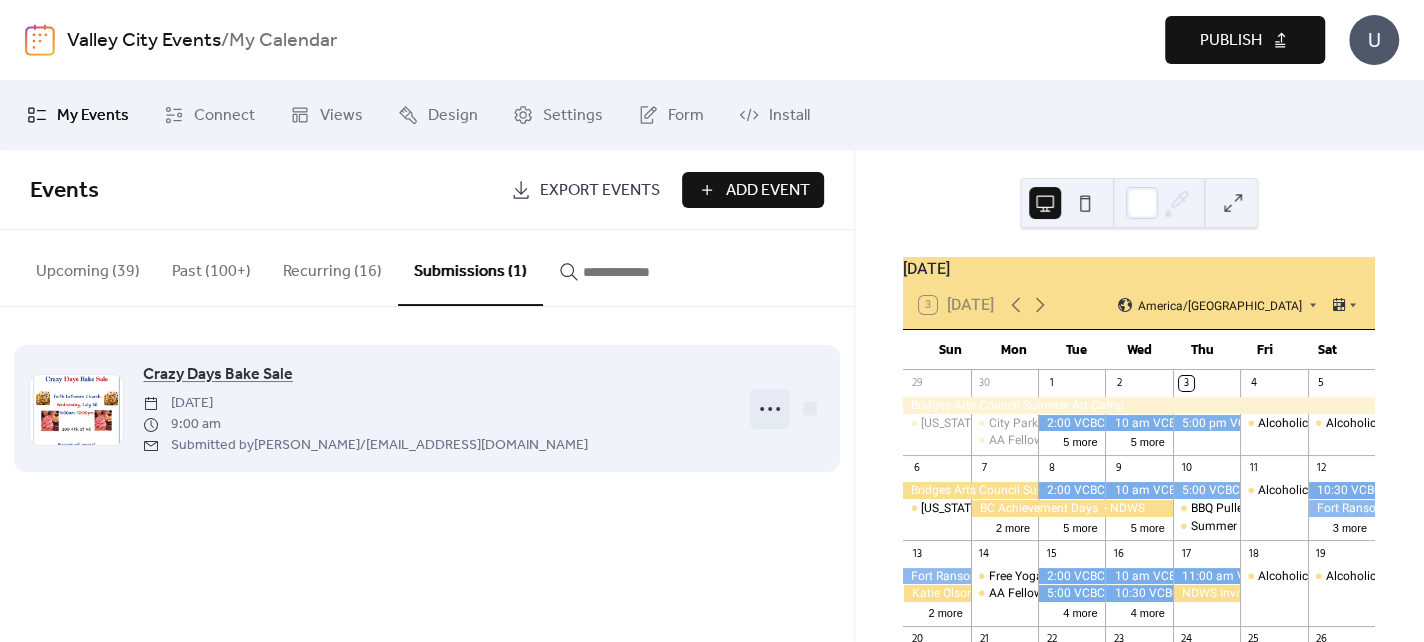 click at bounding box center (770, 409) 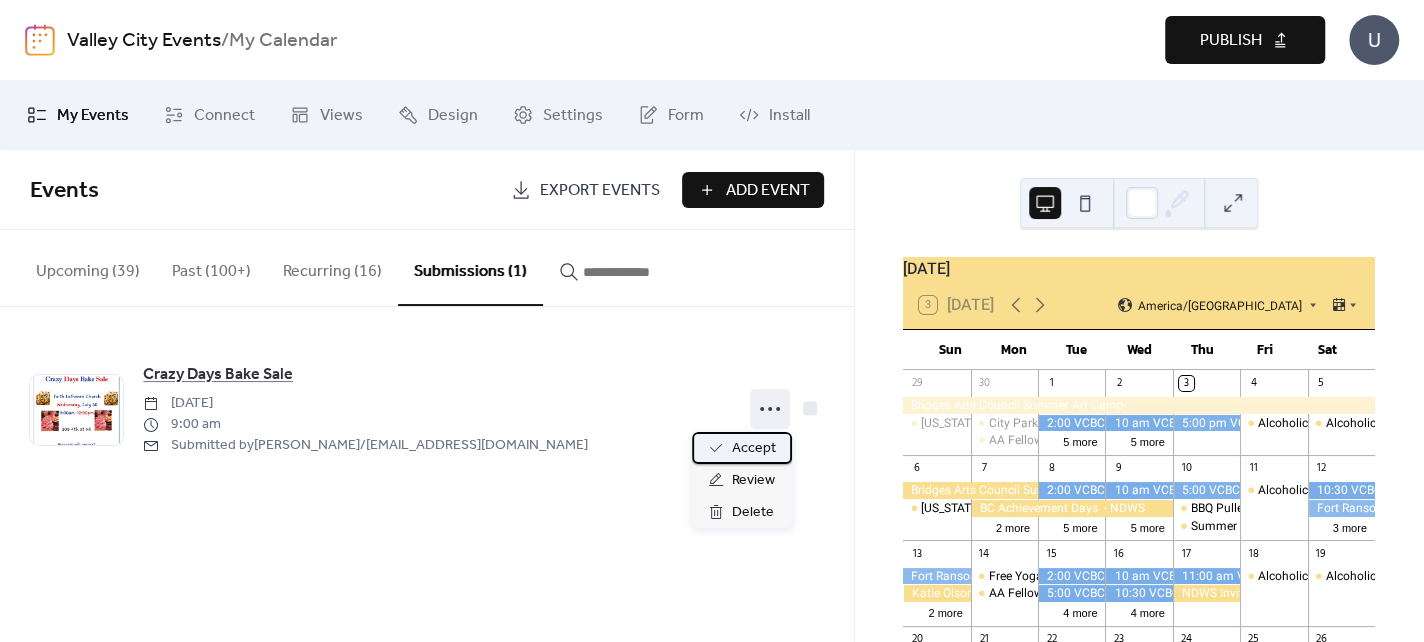 click on "Accept" at bounding box center (754, 449) 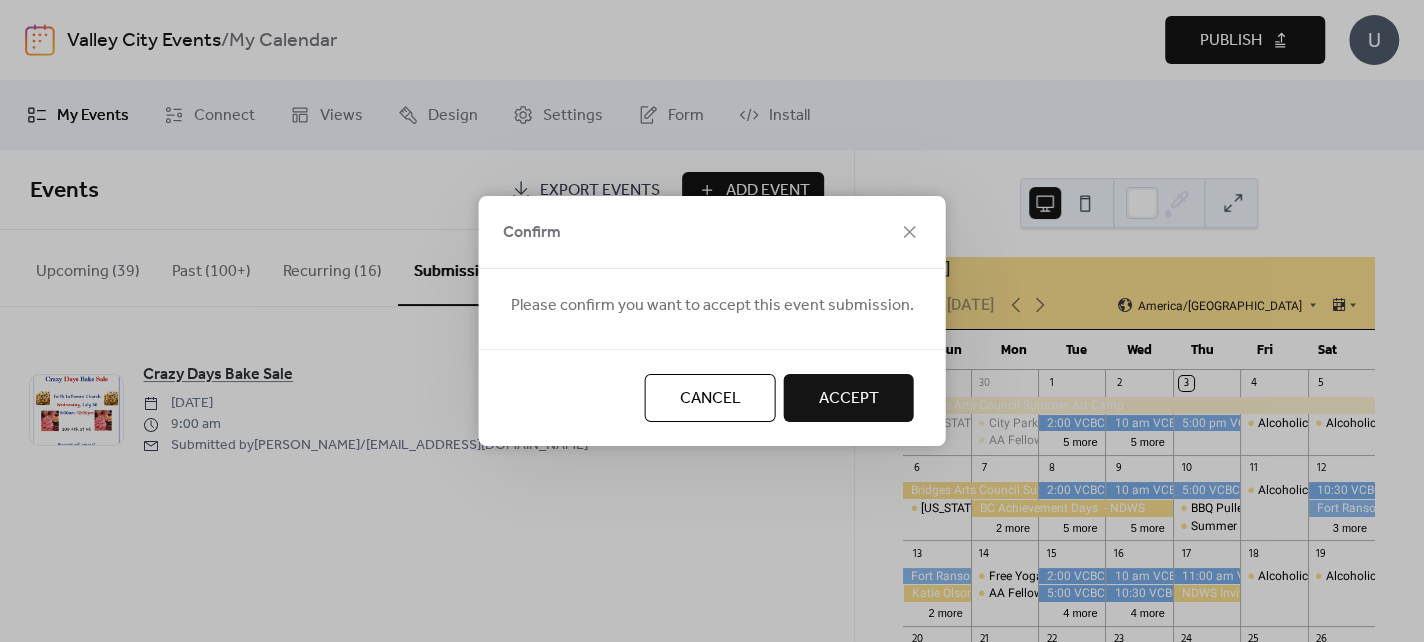 click on "Accept" at bounding box center [849, 399] 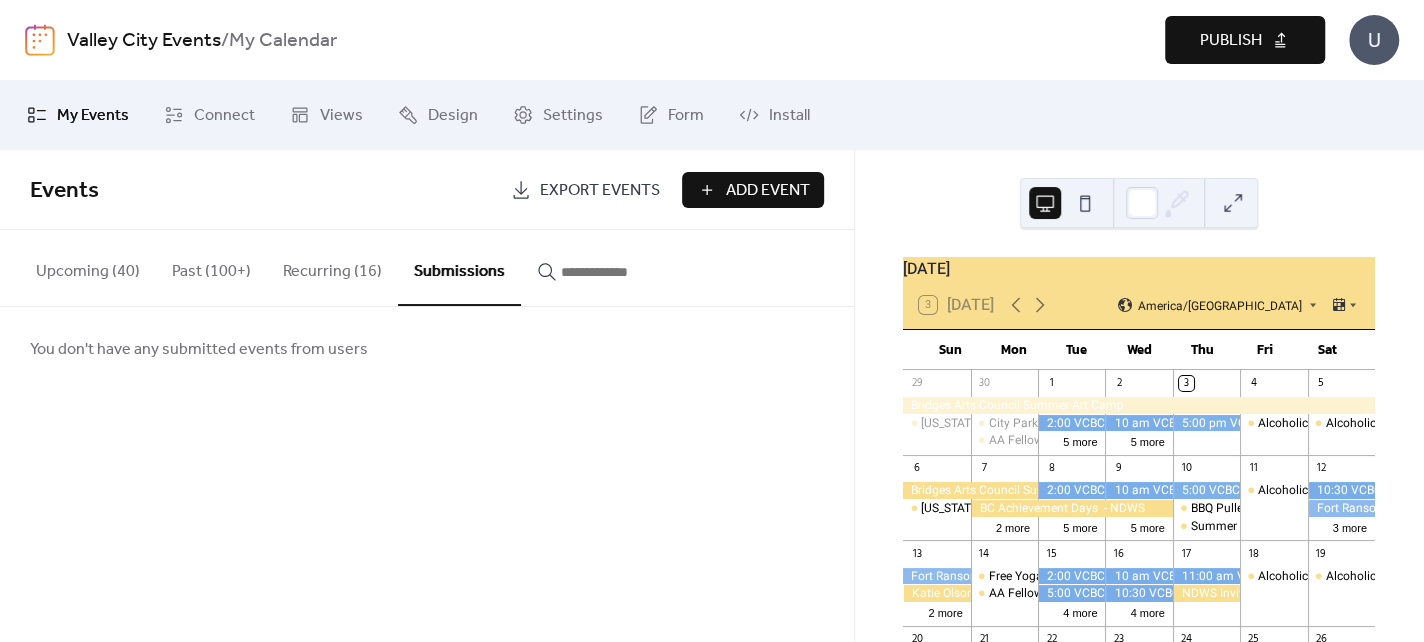 click on "Publish" at bounding box center (1245, 40) 